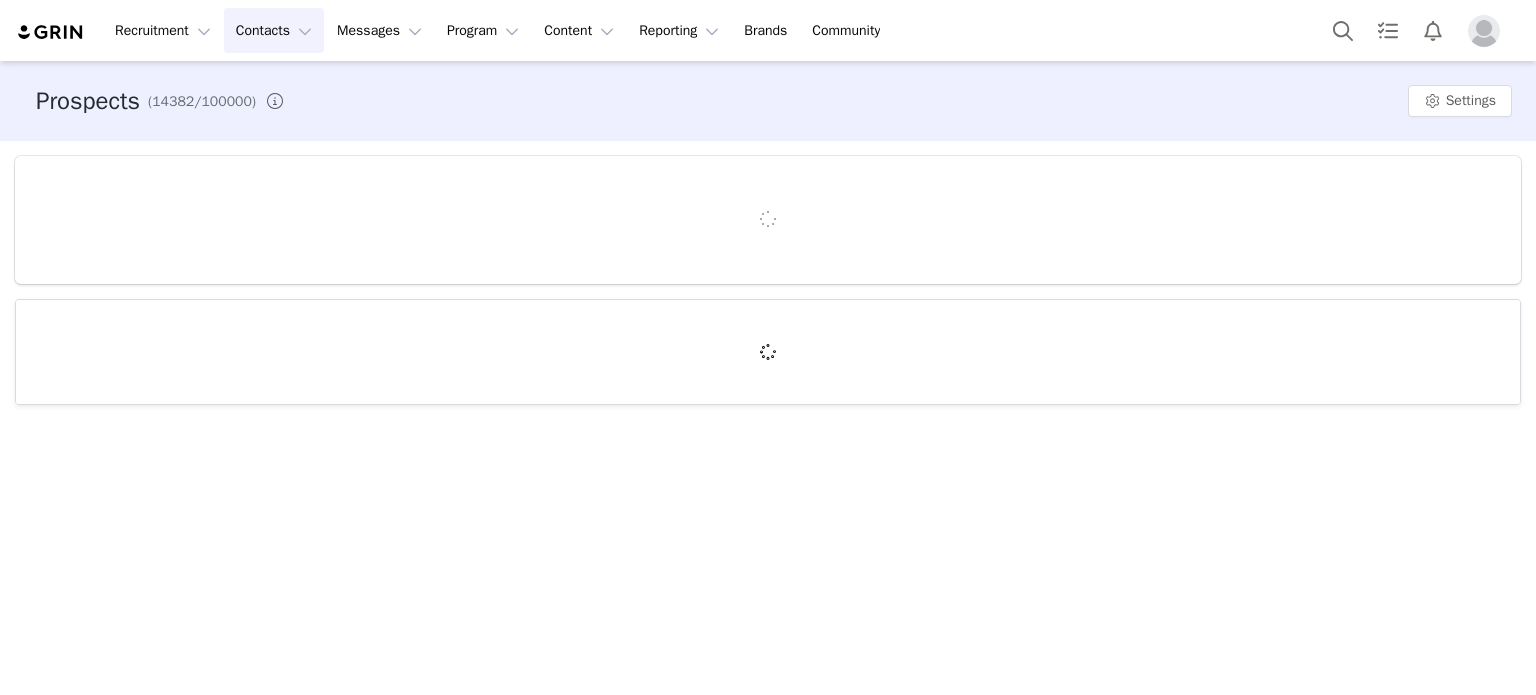scroll, scrollTop: 0, scrollLeft: 0, axis: both 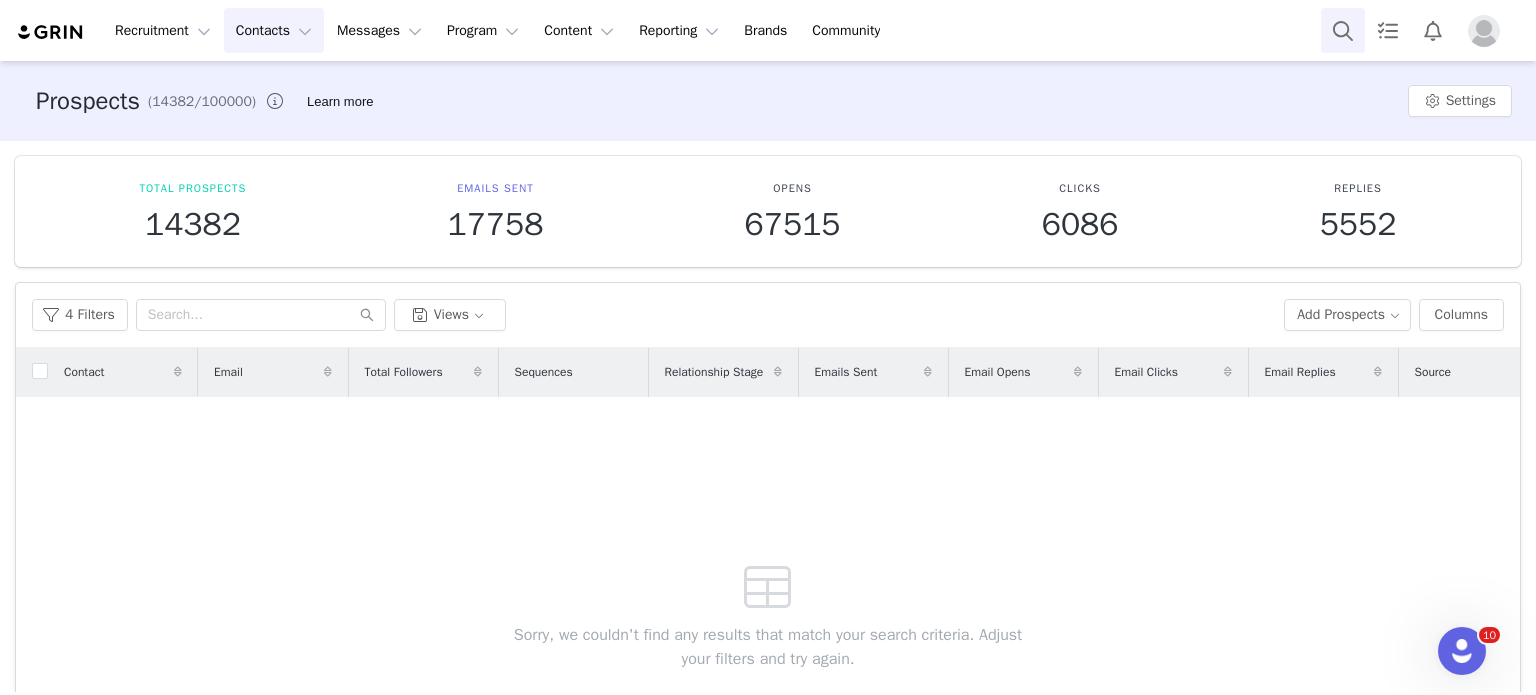 click at bounding box center [1343, 30] 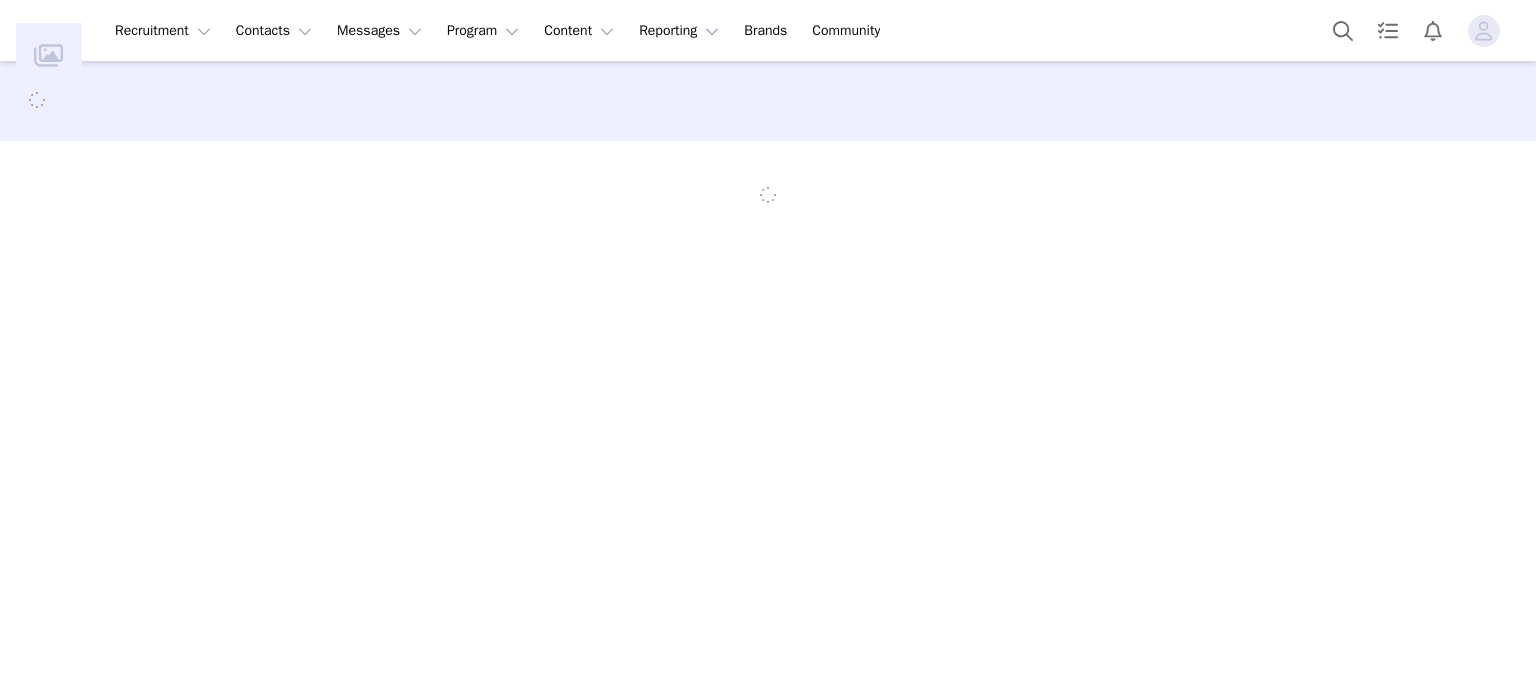 scroll, scrollTop: 0, scrollLeft: 0, axis: both 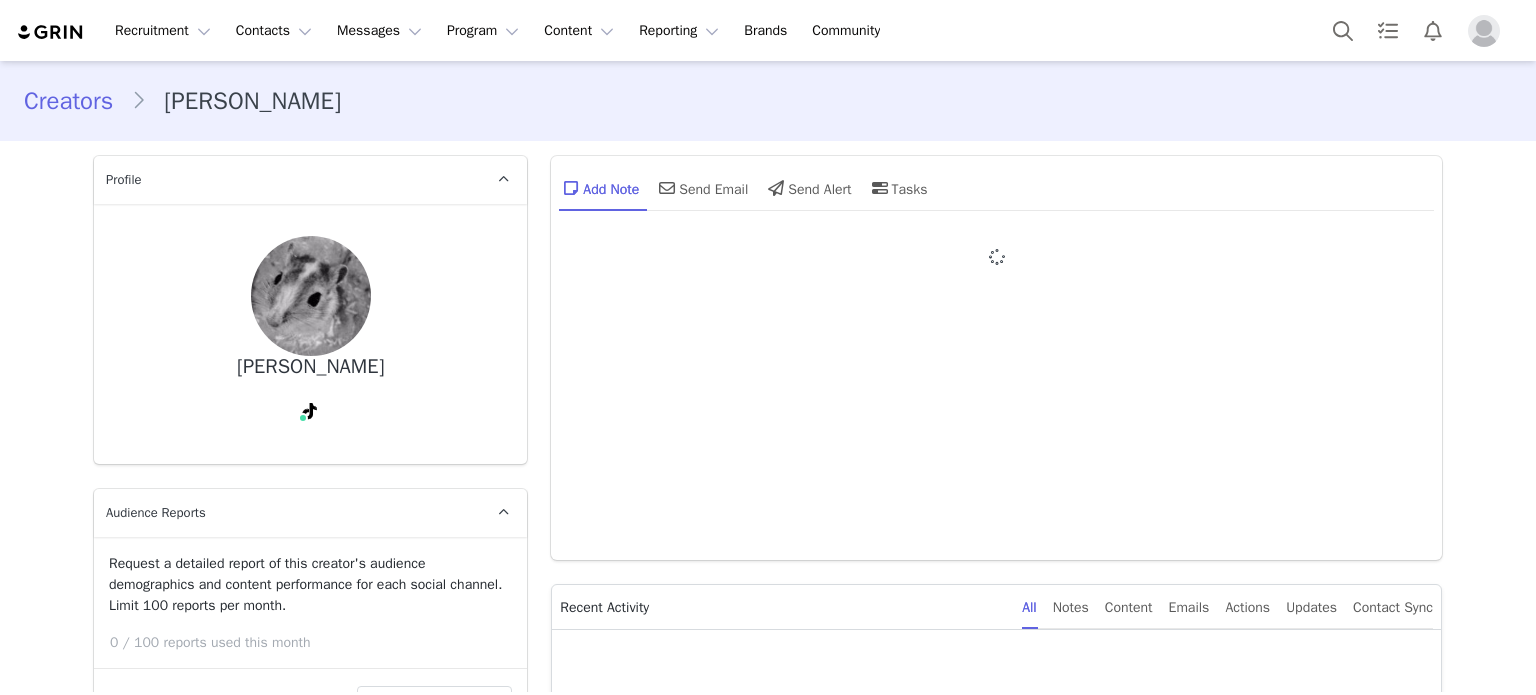 type on "+1 ([GEOGRAPHIC_DATA])" 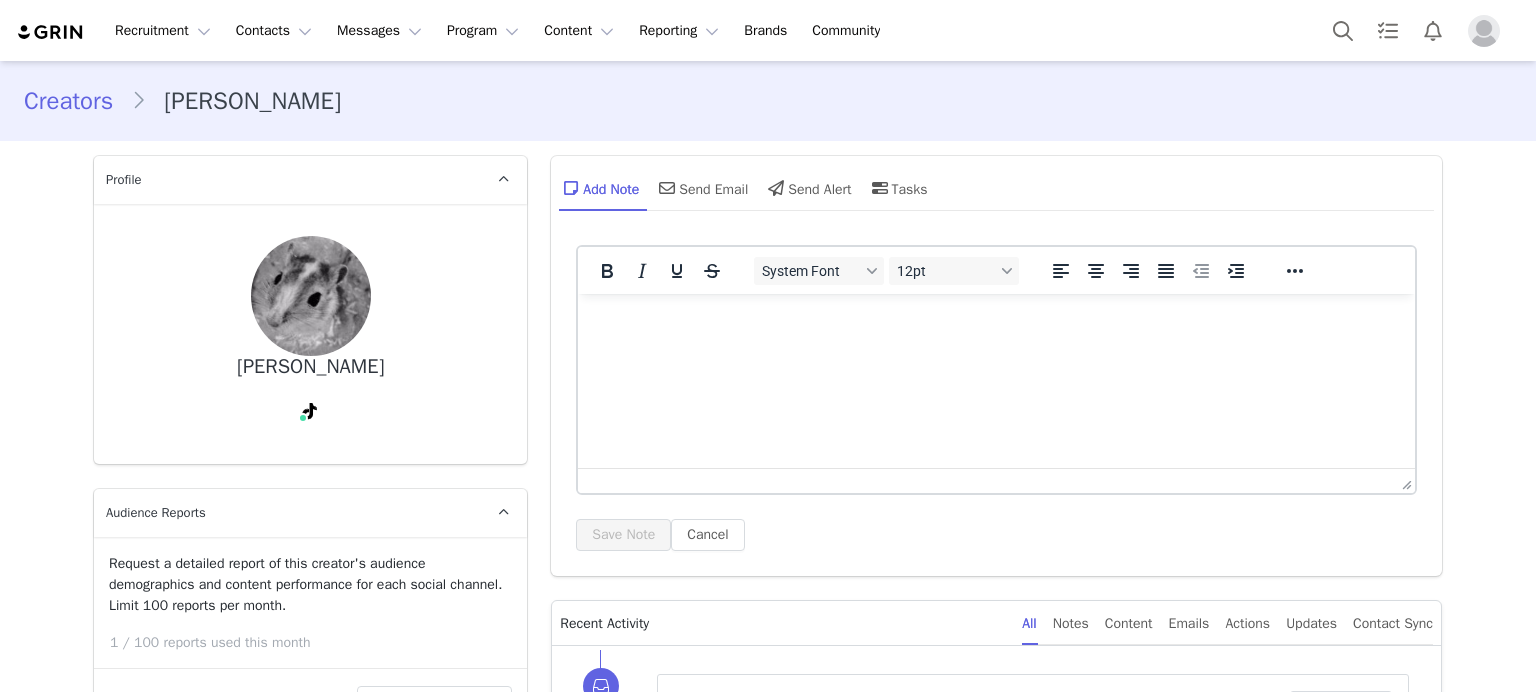 scroll, scrollTop: 0, scrollLeft: 0, axis: both 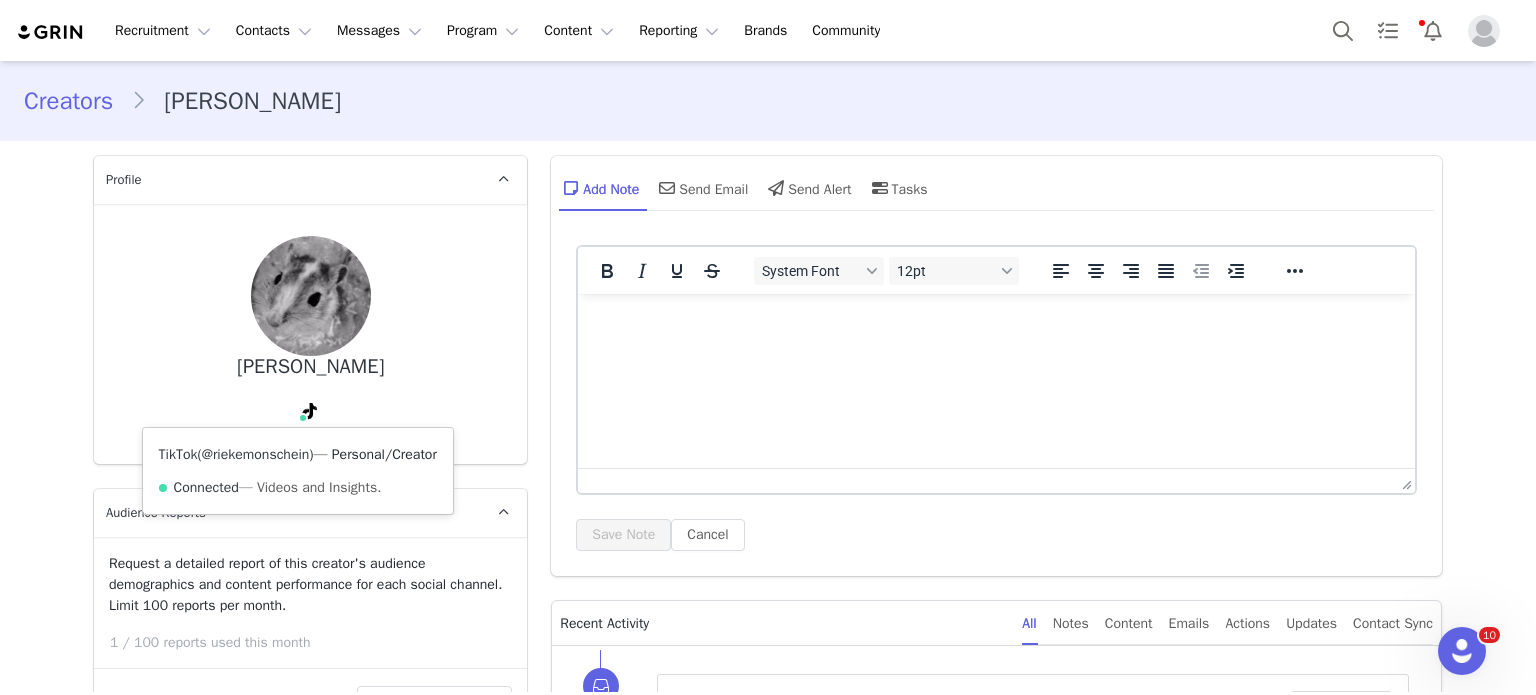 click on "@riekemonschein" at bounding box center [256, 454] 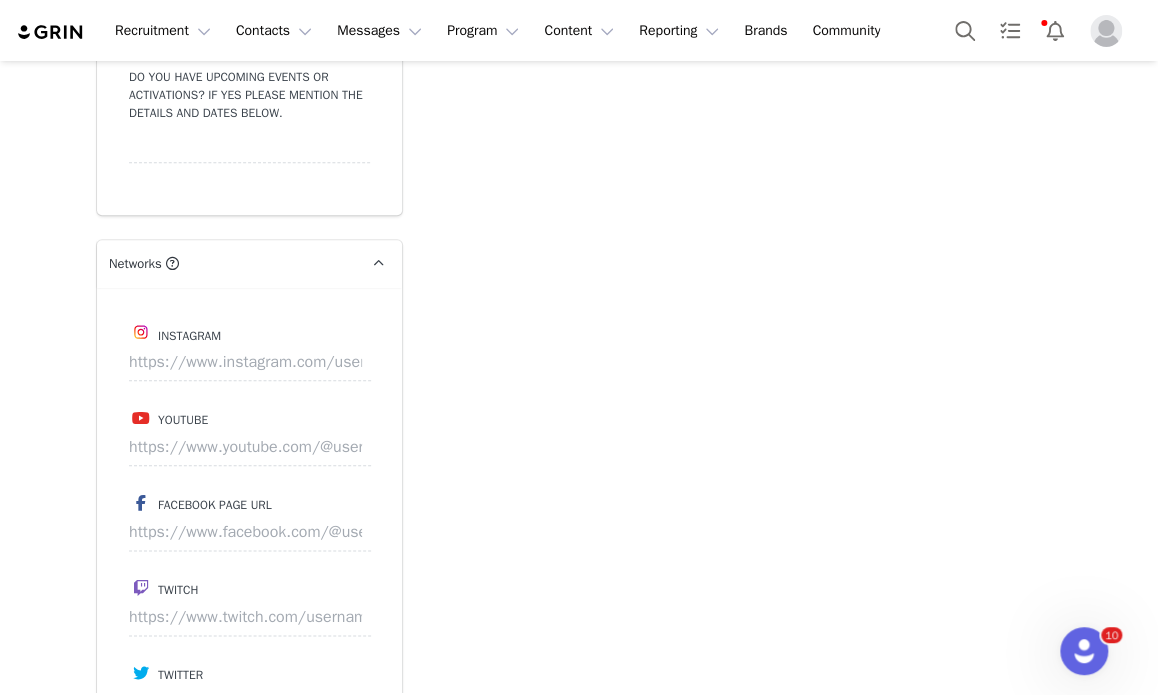 scroll, scrollTop: 3634, scrollLeft: 0, axis: vertical 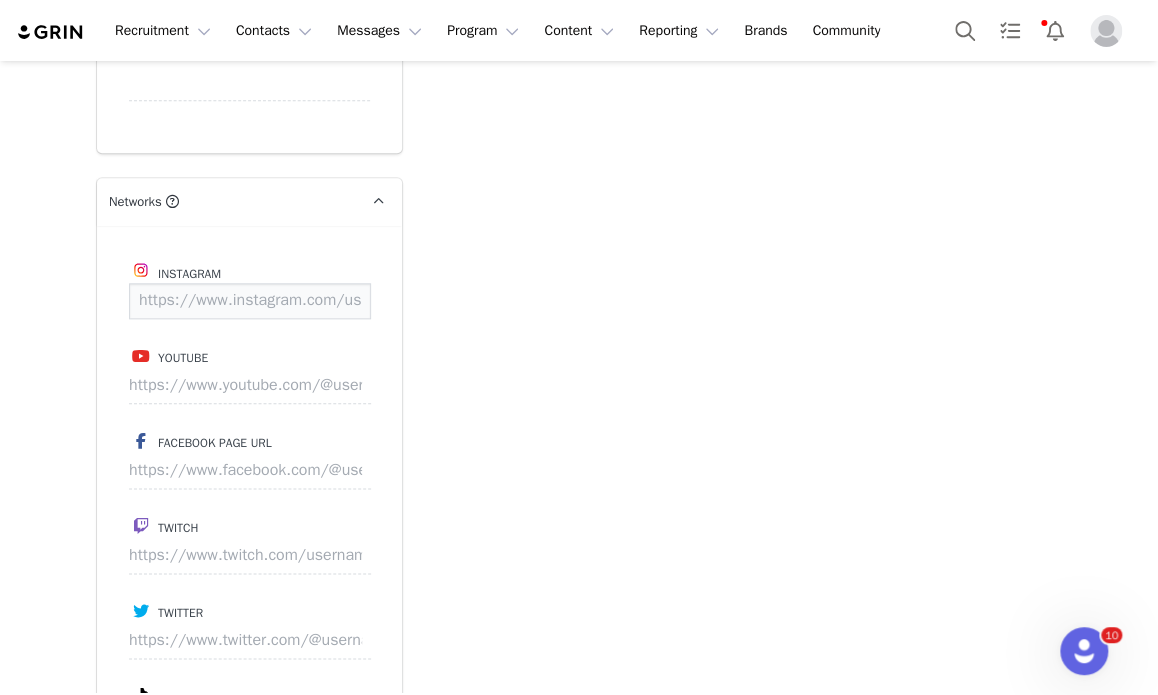 click at bounding box center [250, 301] 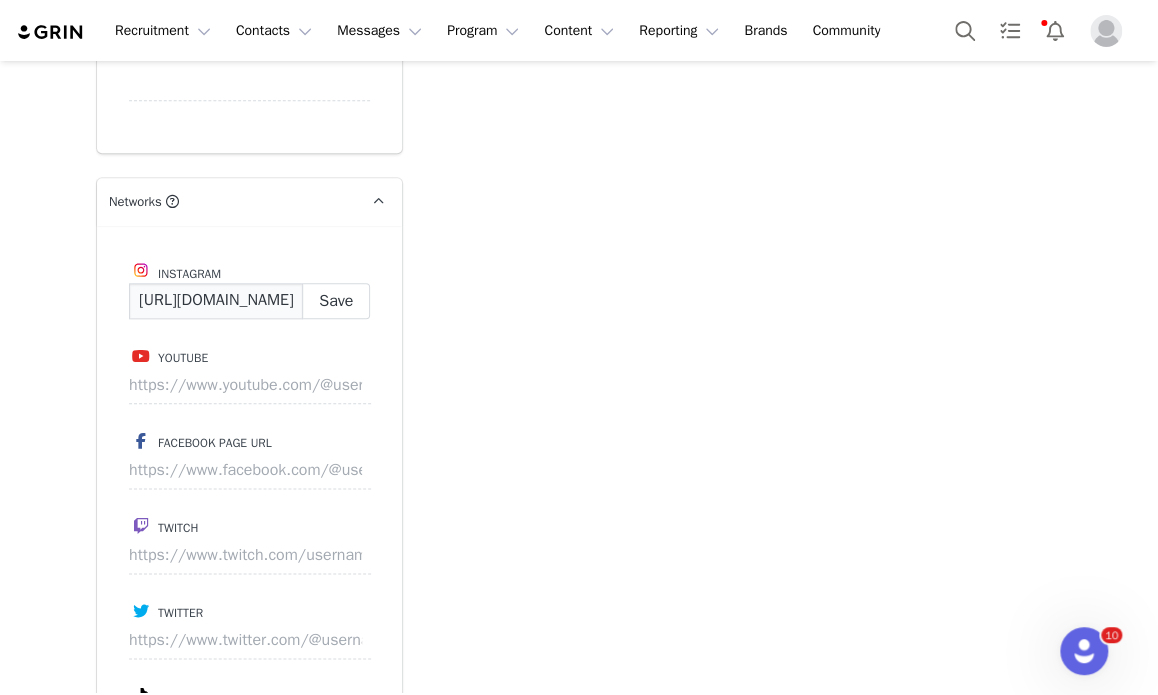 scroll, scrollTop: 0, scrollLeft: 163, axis: horizontal 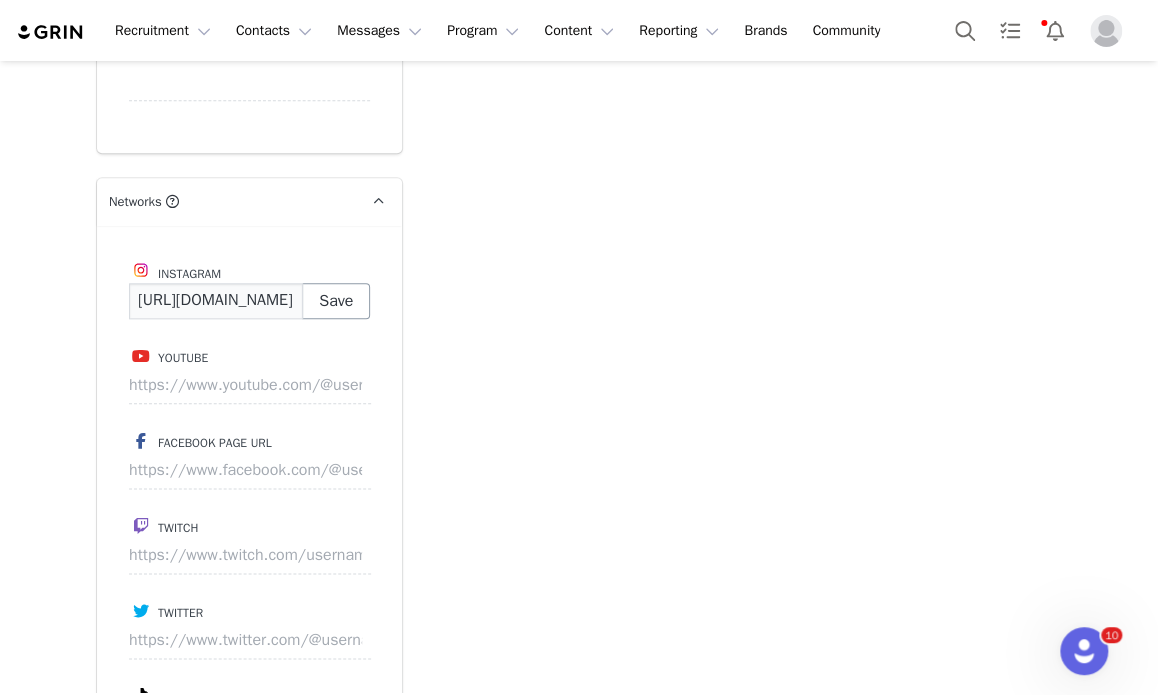 type on "https://www.instagram.com/lotteleahwestdijk" 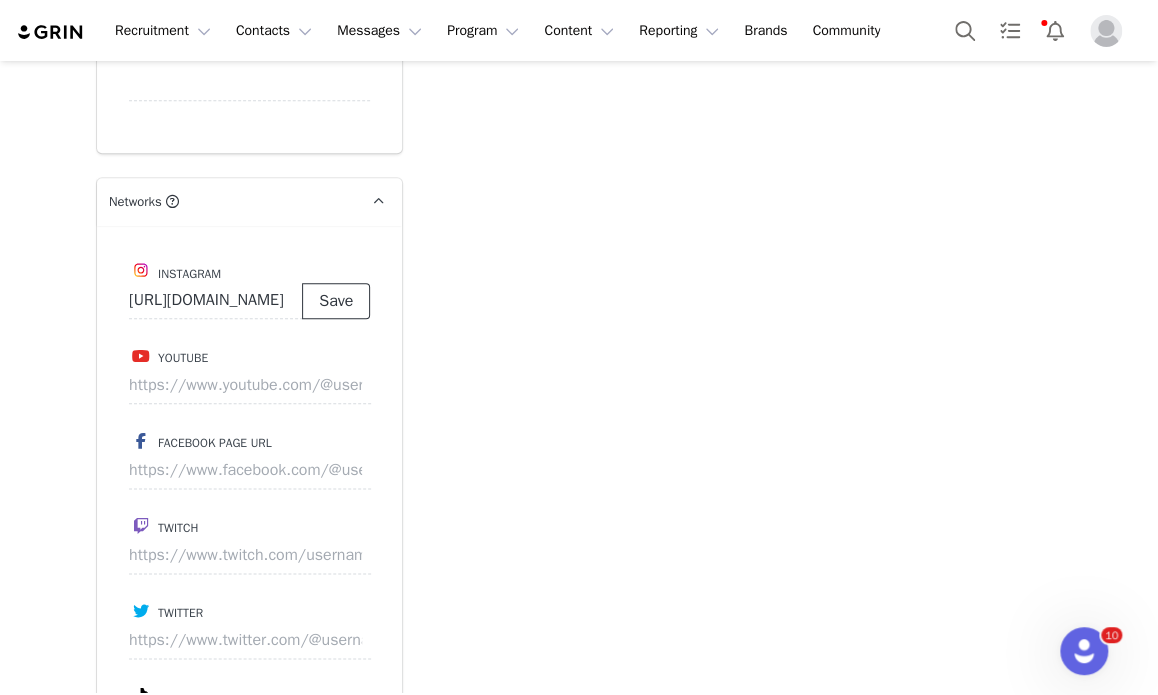 scroll, scrollTop: 0, scrollLeft: 0, axis: both 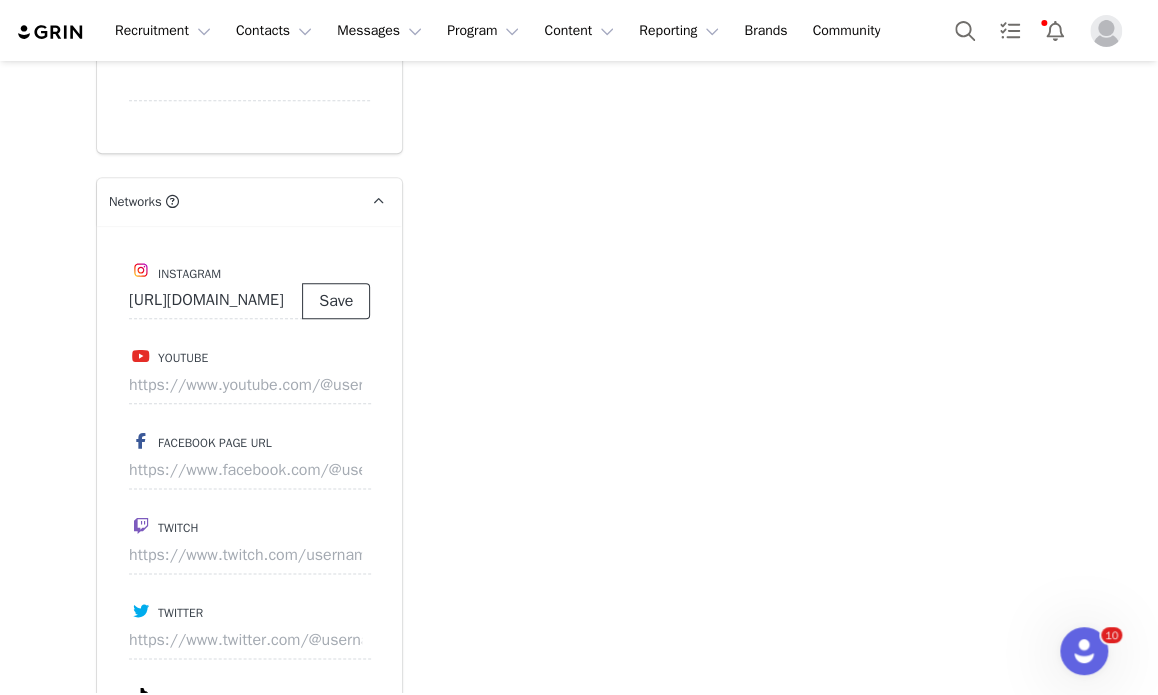 click on "Save" at bounding box center [336, 301] 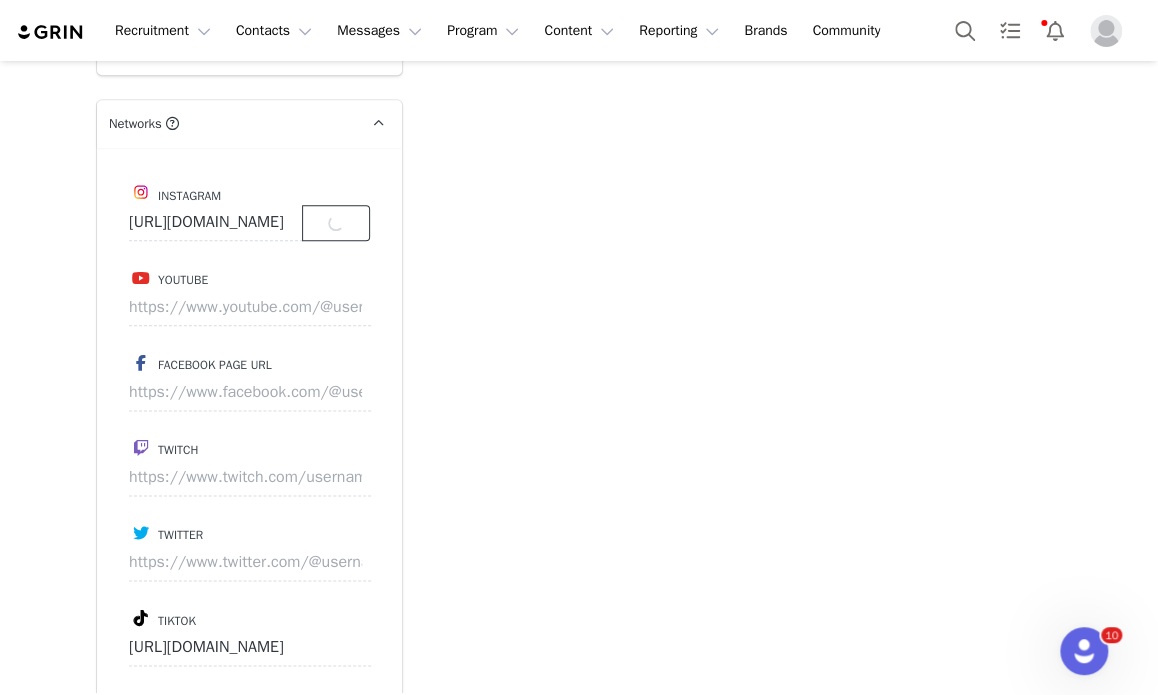 scroll, scrollTop: 3730, scrollLeft: 0, axis: vertical 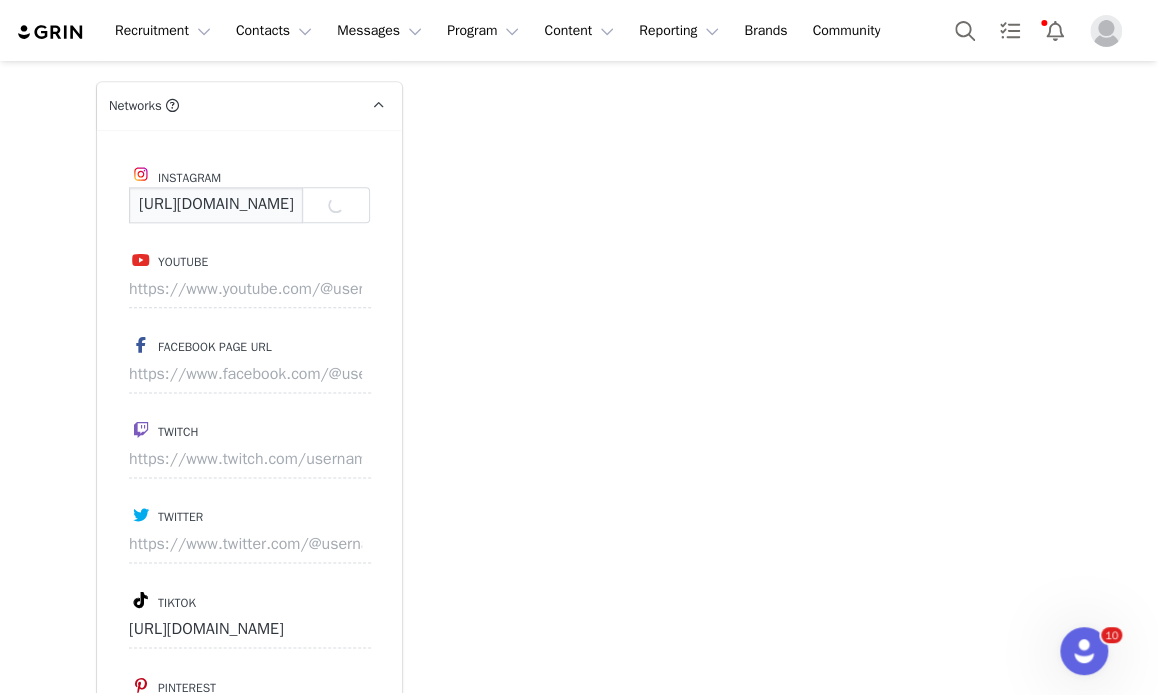 click on "https://www.instagram.com/lotteleahwestdijk" at bounding box center [216, 205] 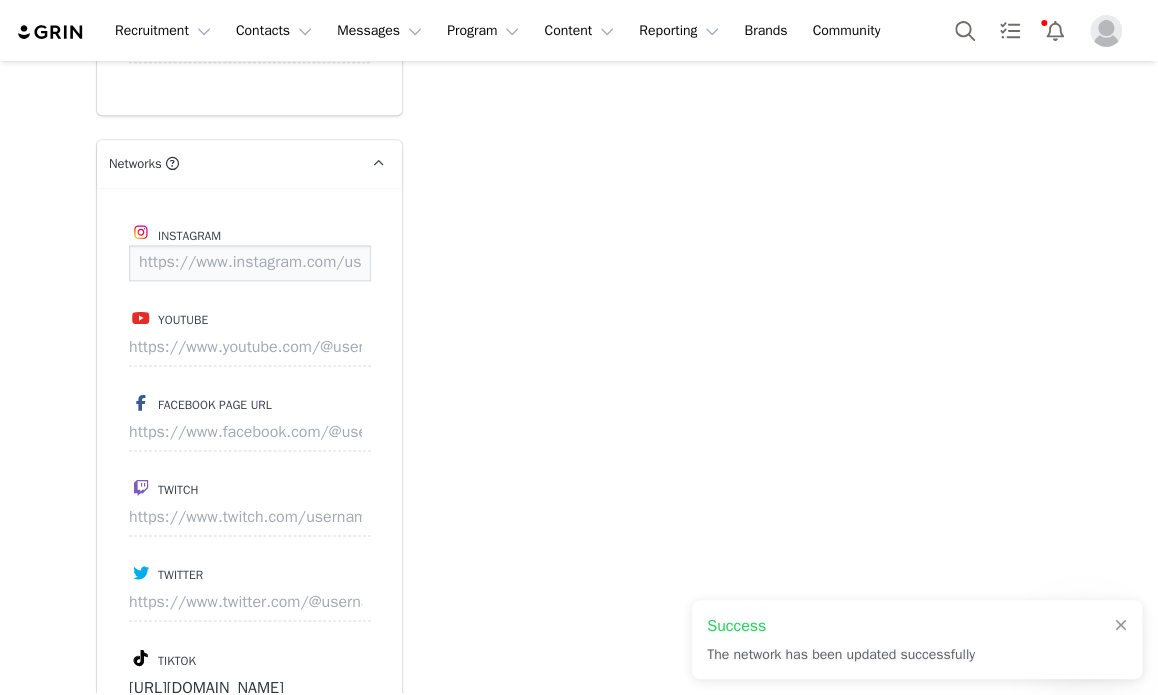 scroll, scrollTop: 3788, scrollLeft: 0, axis: vertical 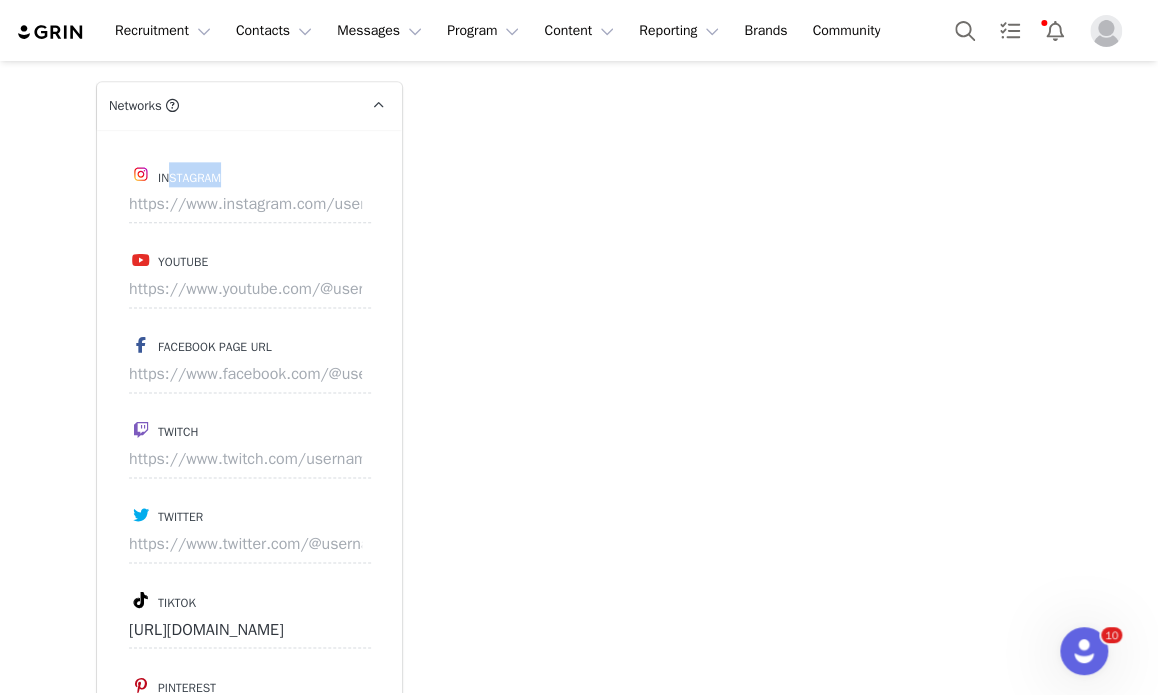 drag, startPoint x: 165, startPoint y: 149, endPoint x: 180, endPoint y: 185, distance: 39 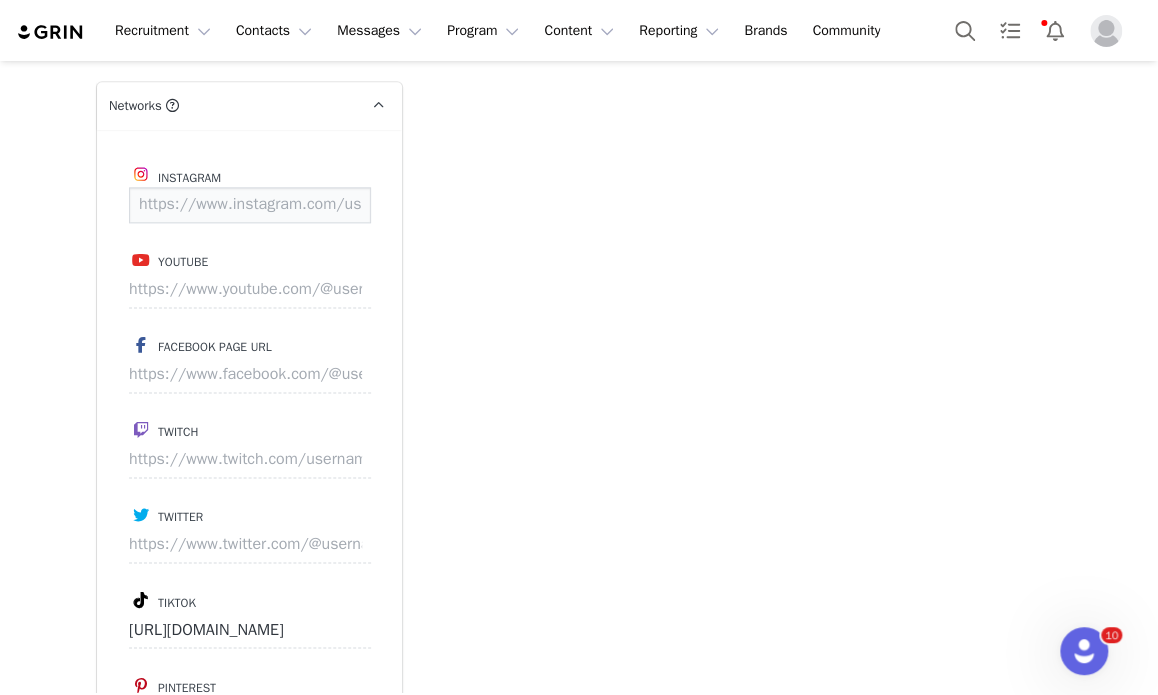click at bounding box center (250, 205) 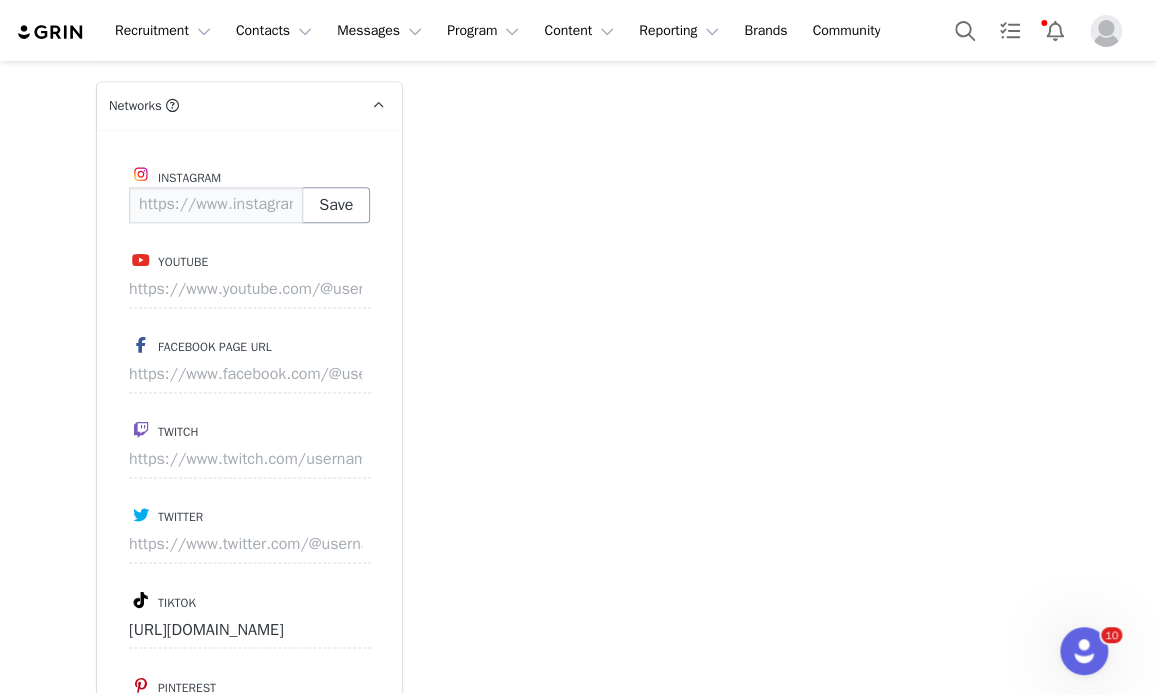 type 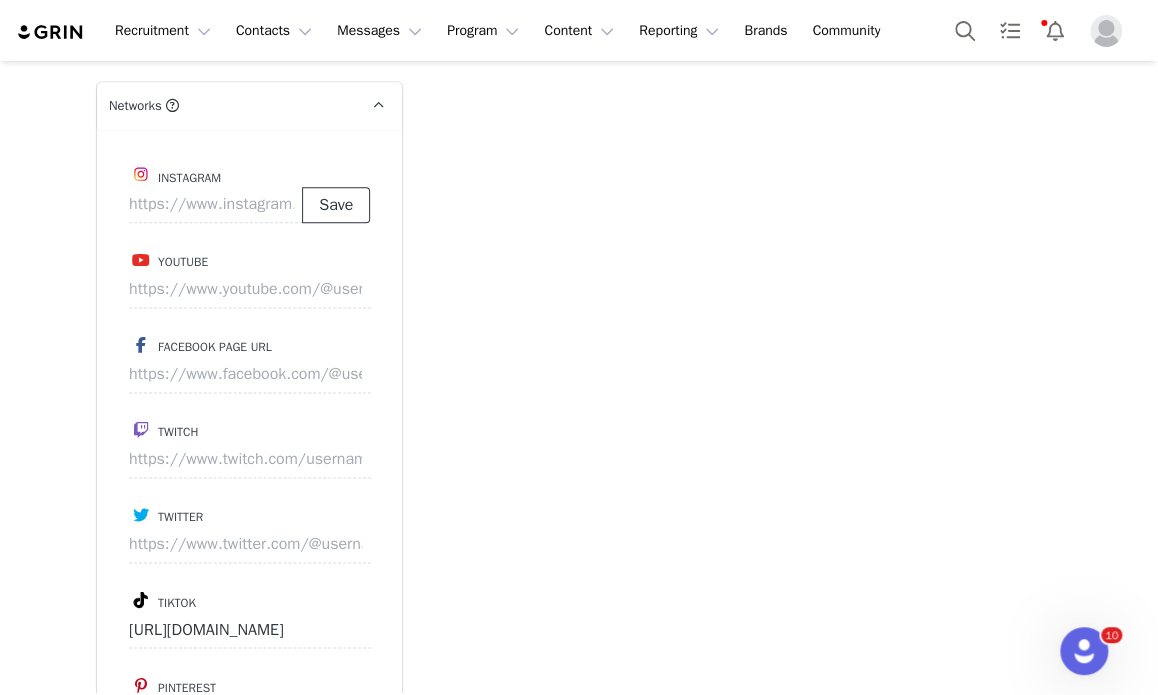 click on "Save" at bounding box center [336, 205] 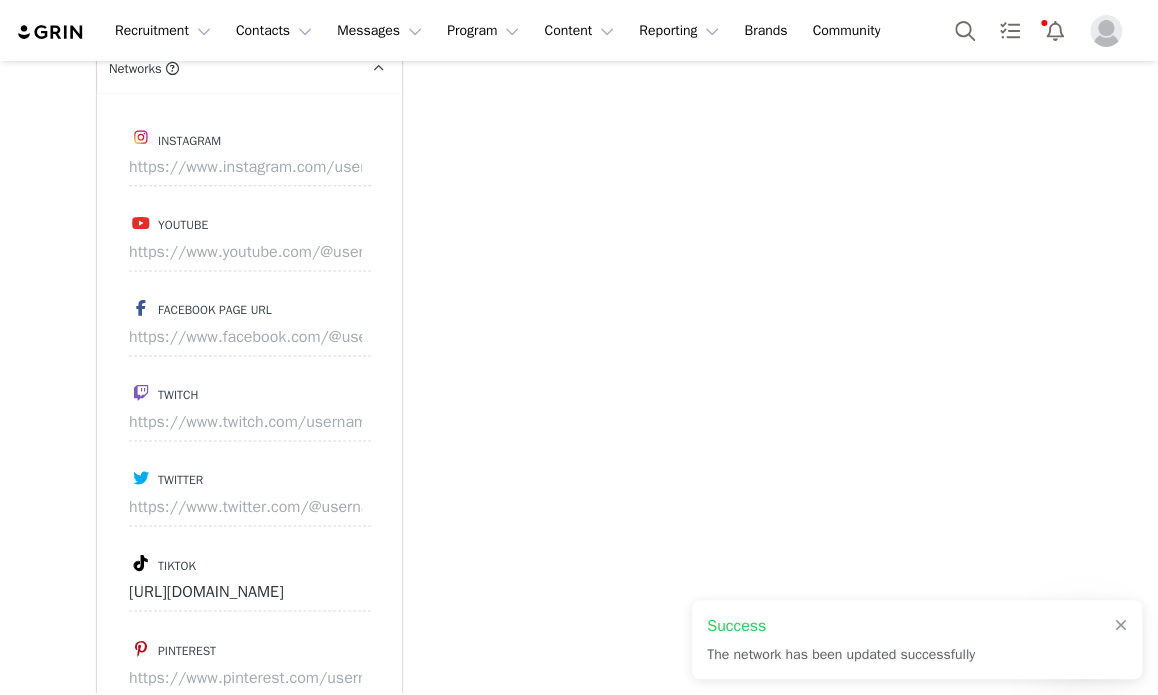 scroll, scrollTop: 3751, scrollLeft: 0, axis: vertical 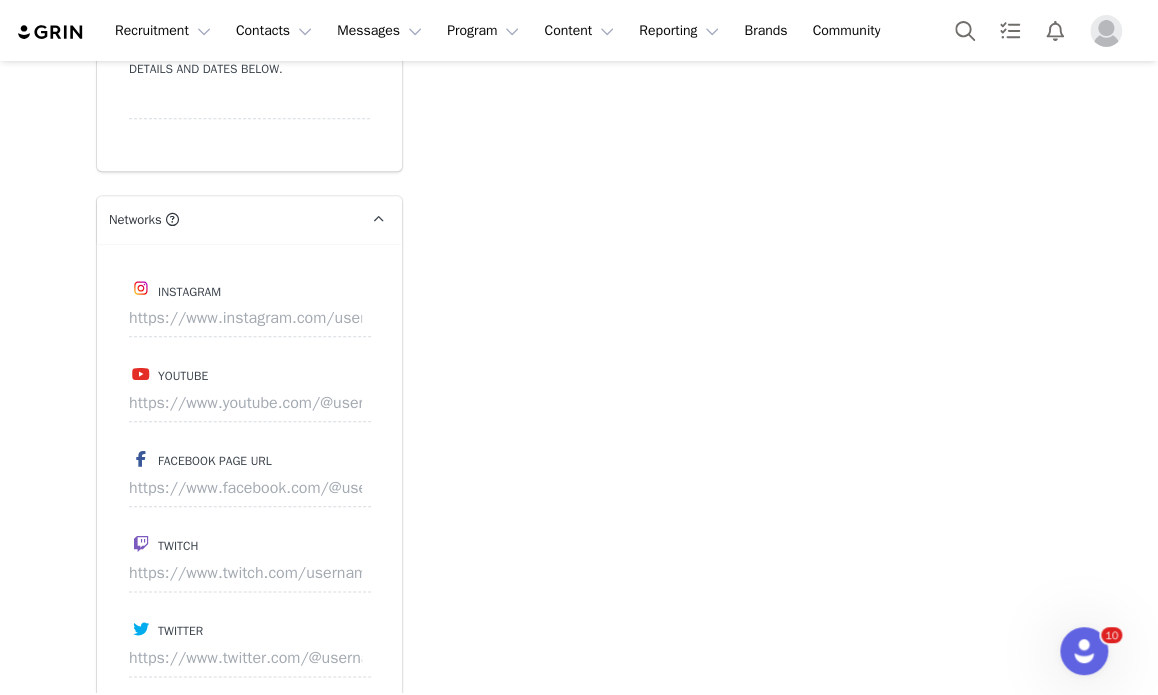 click on "Instagram Youtube Facebook Page URL Twitch Twitter Tiktok https://www.tiktok.com/@lotteleahwestdijk_ Pinterest" at bounding box center (249, 574) 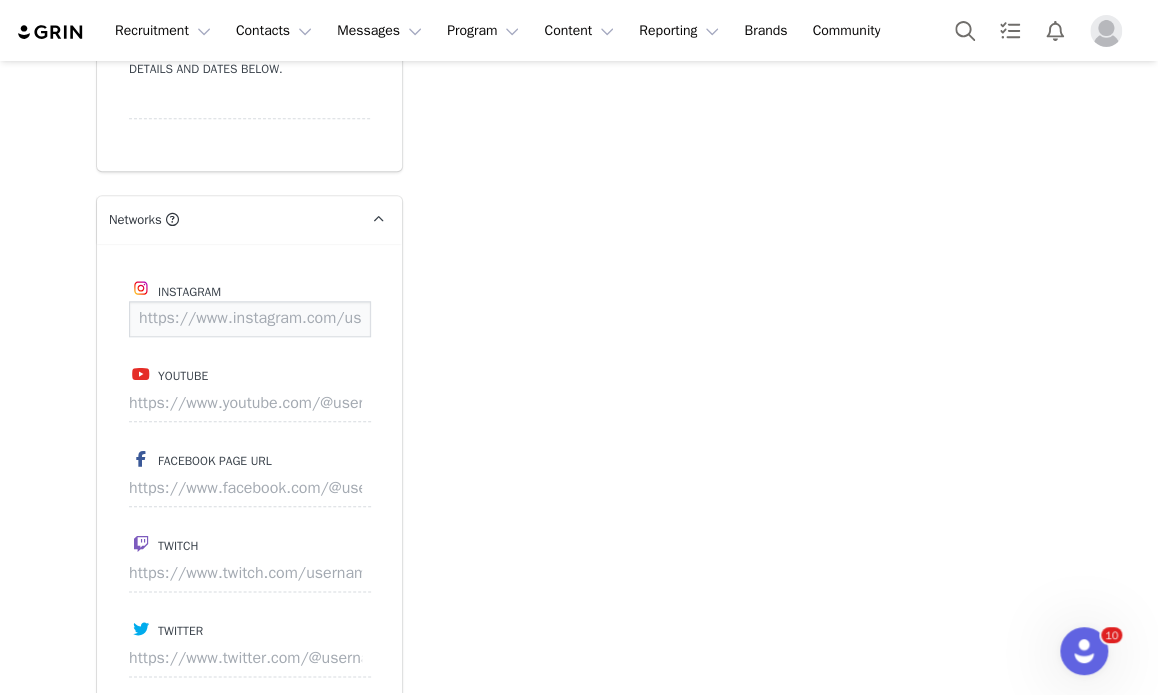 click at bounding box center [250, 319] 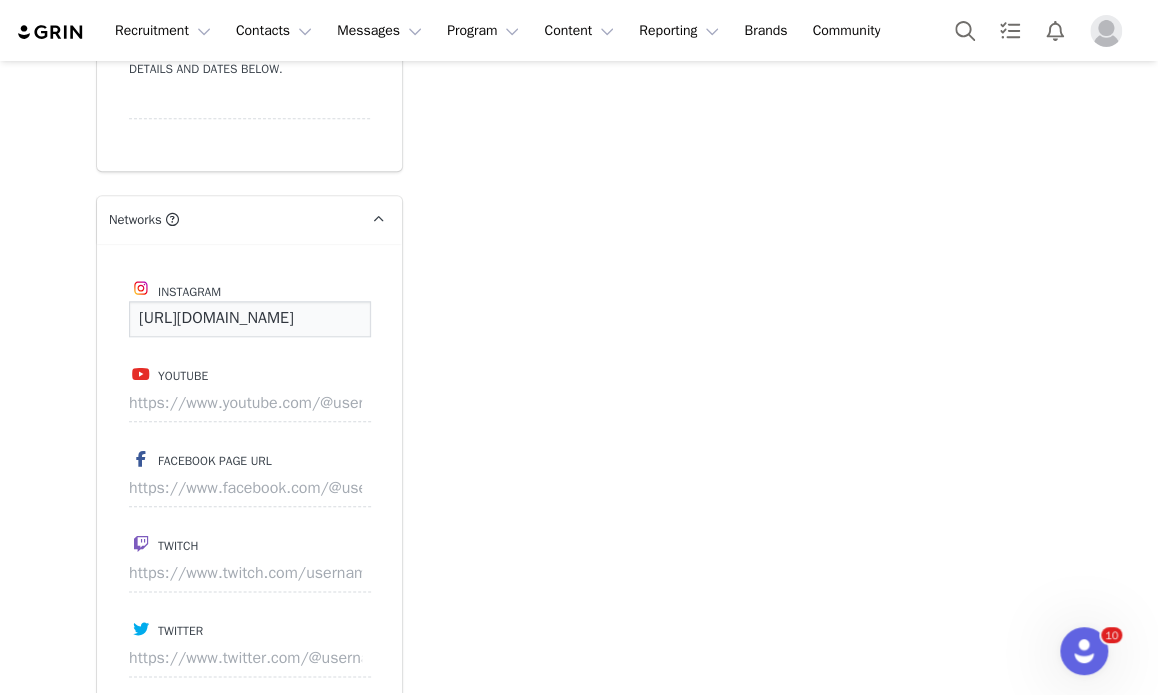 scroll, scrollTop: 0, scrollLeft: 163, axis: horizontal 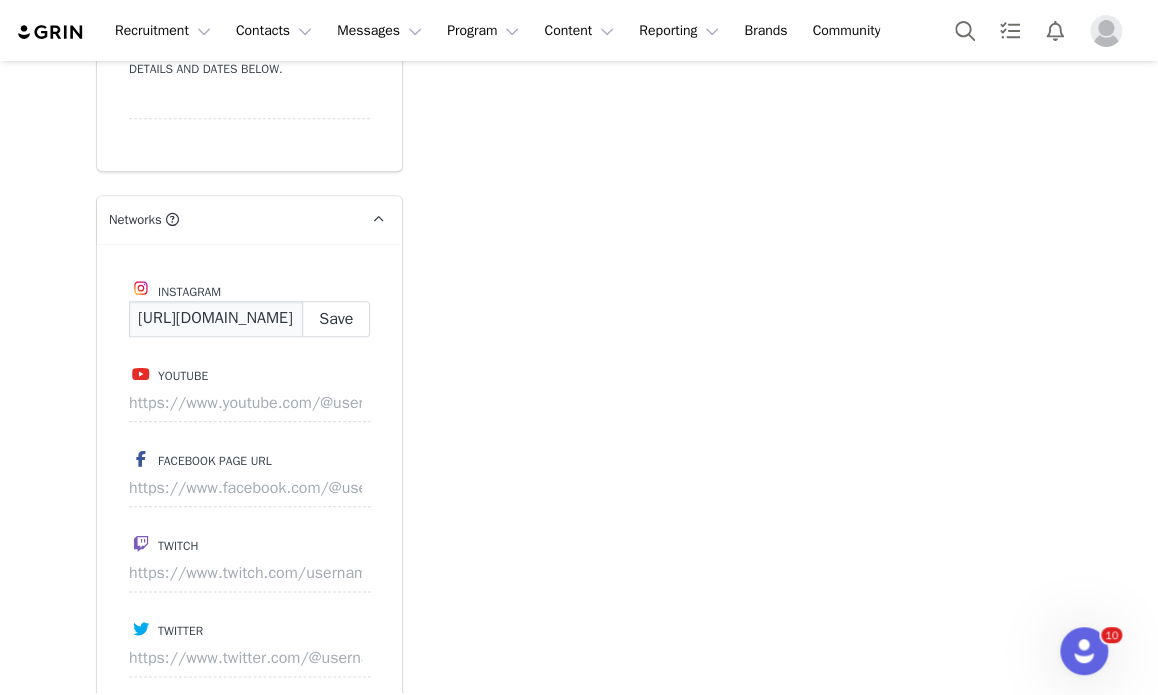 type on "[URL][DOMAIN_NAME]" 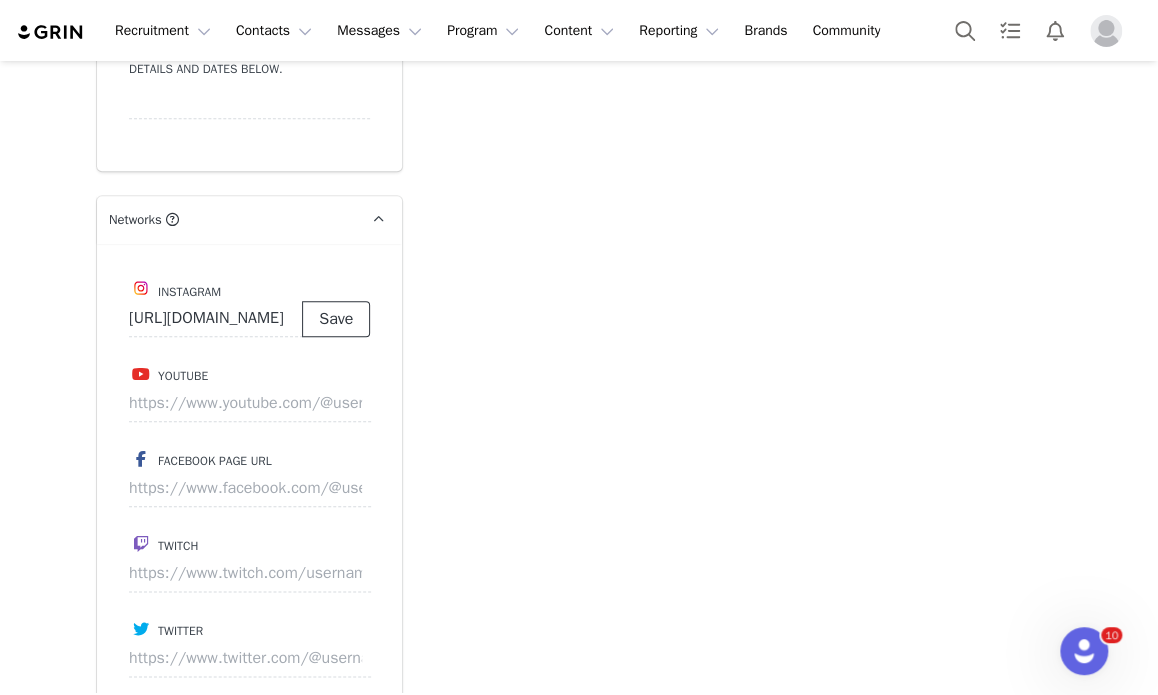 scroll, scrollTop: 0, scrollLeft: 0, axis: both 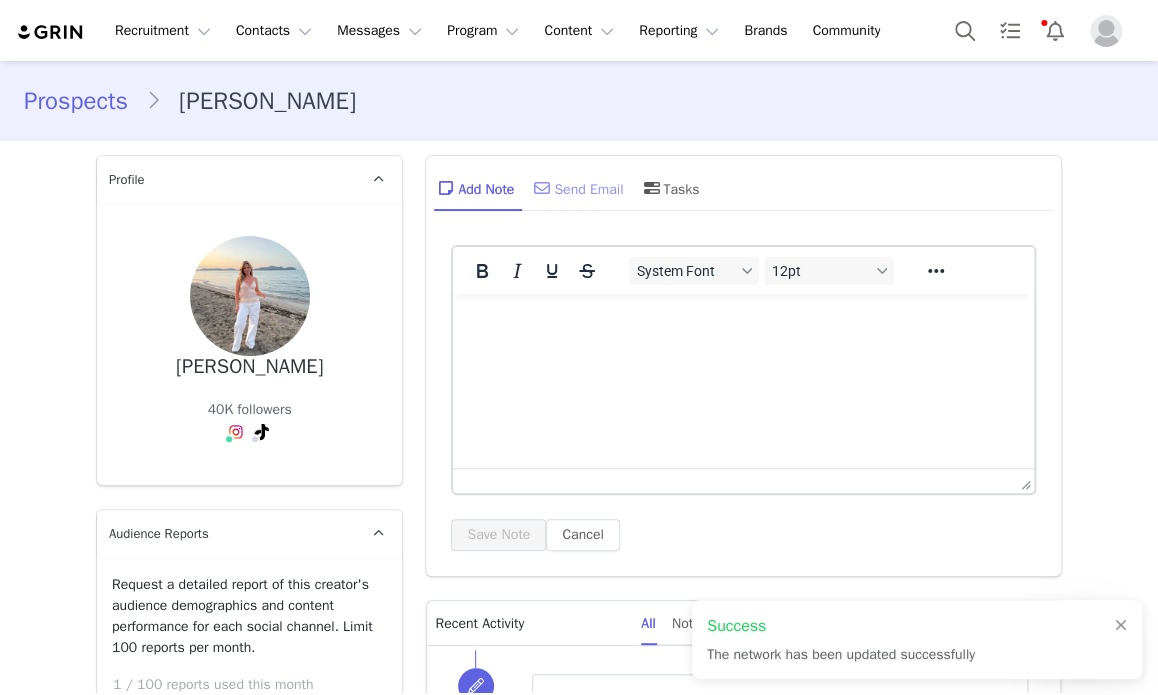 click on "Send Email" at bounding box center (576, 188) 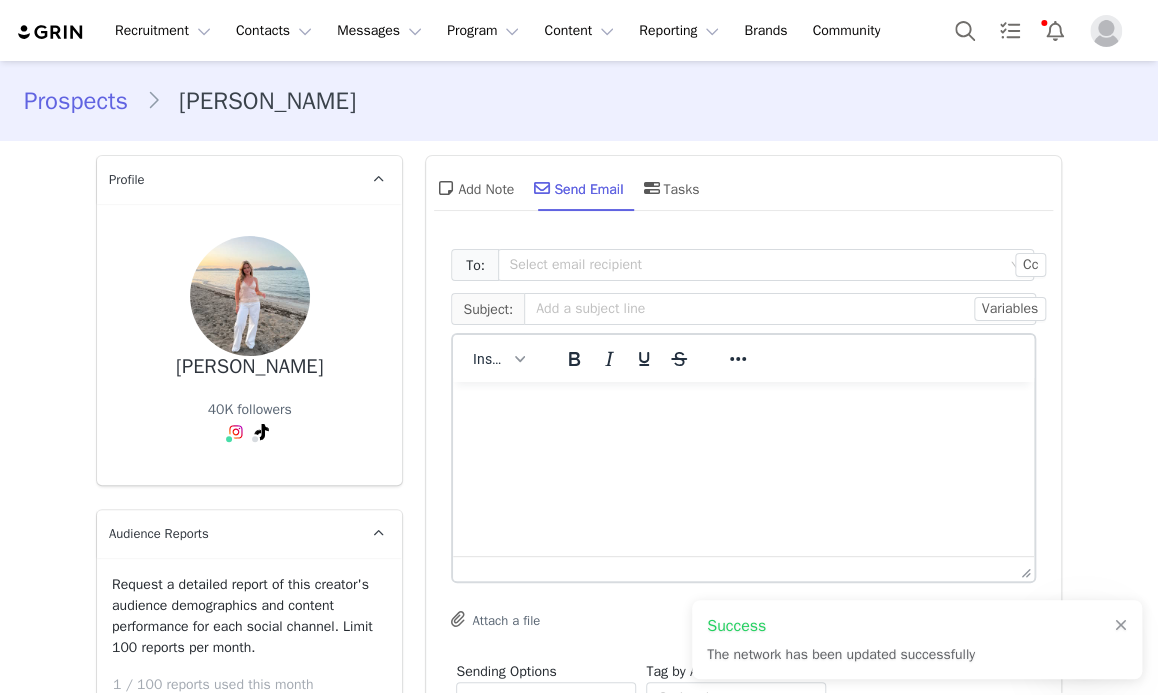 scroll, scrollTop: 0, scrollLeft: 0, axis: both 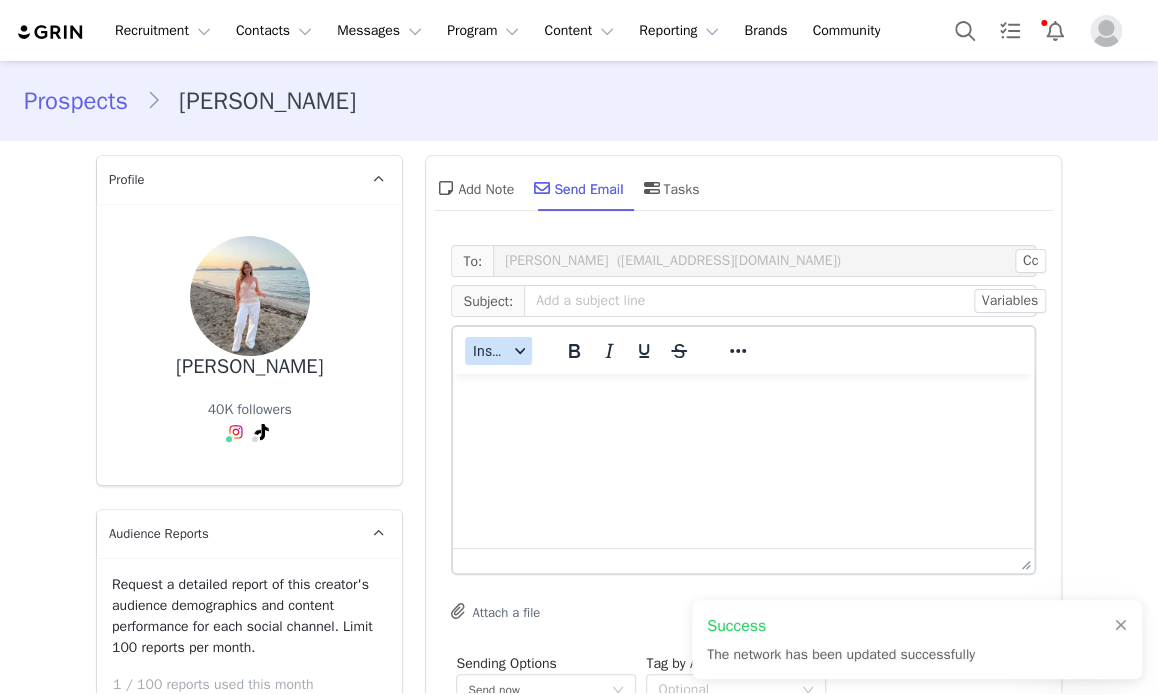click on "Insert" at bounding box center (490, 351) 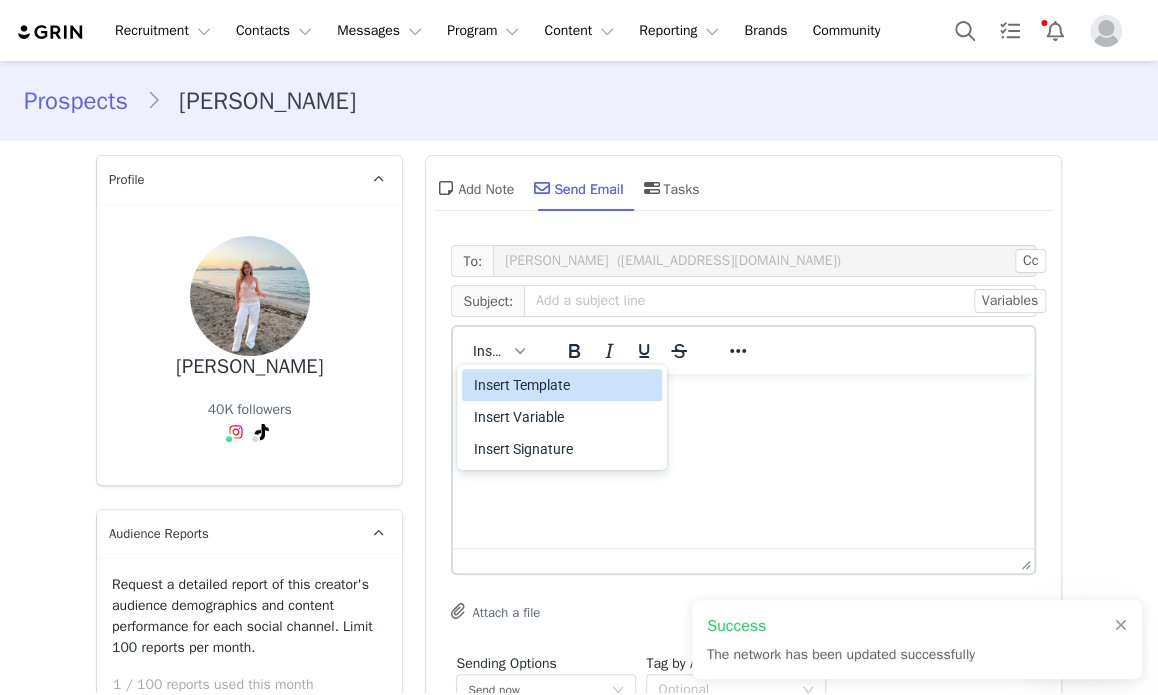click on "Insert Template" at bounding box center (564, 385) 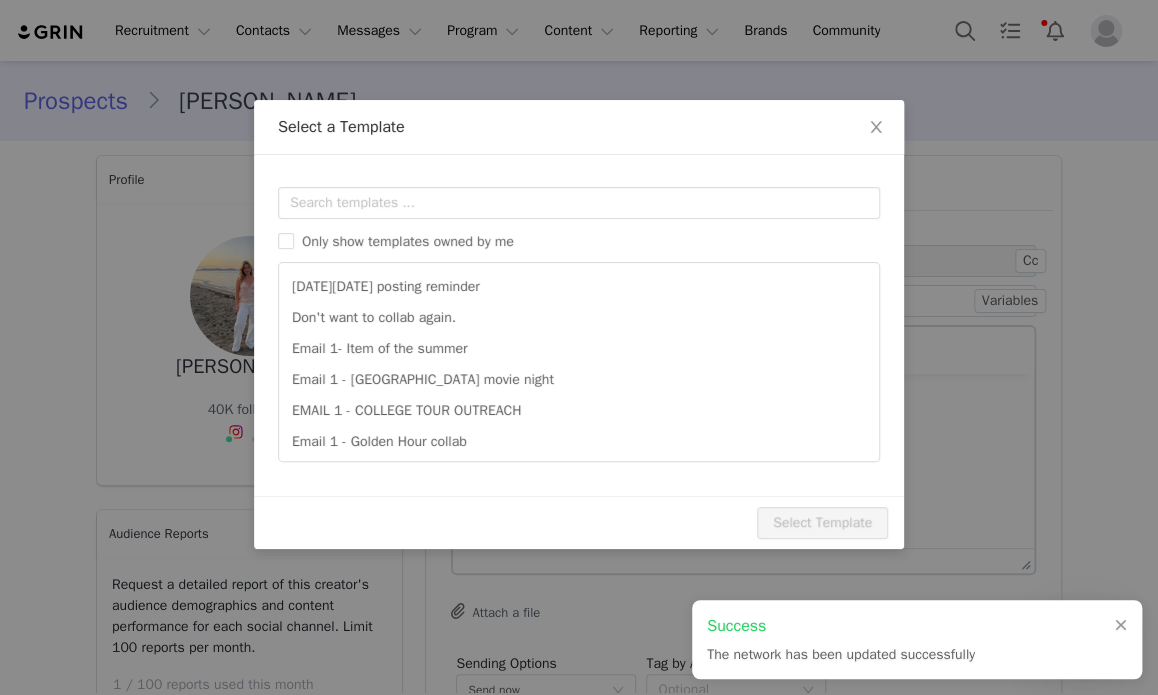 scroll, scrollTop: 0, scrollLeft: 0, axis: both 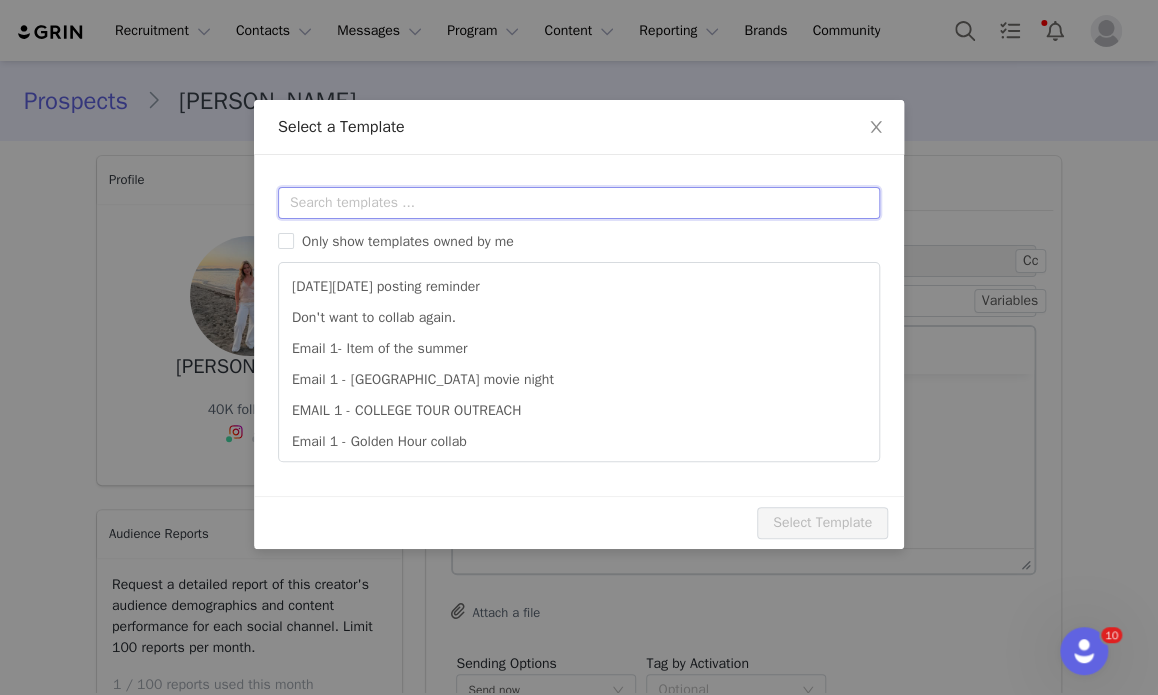click at bounding box center (579, 203) 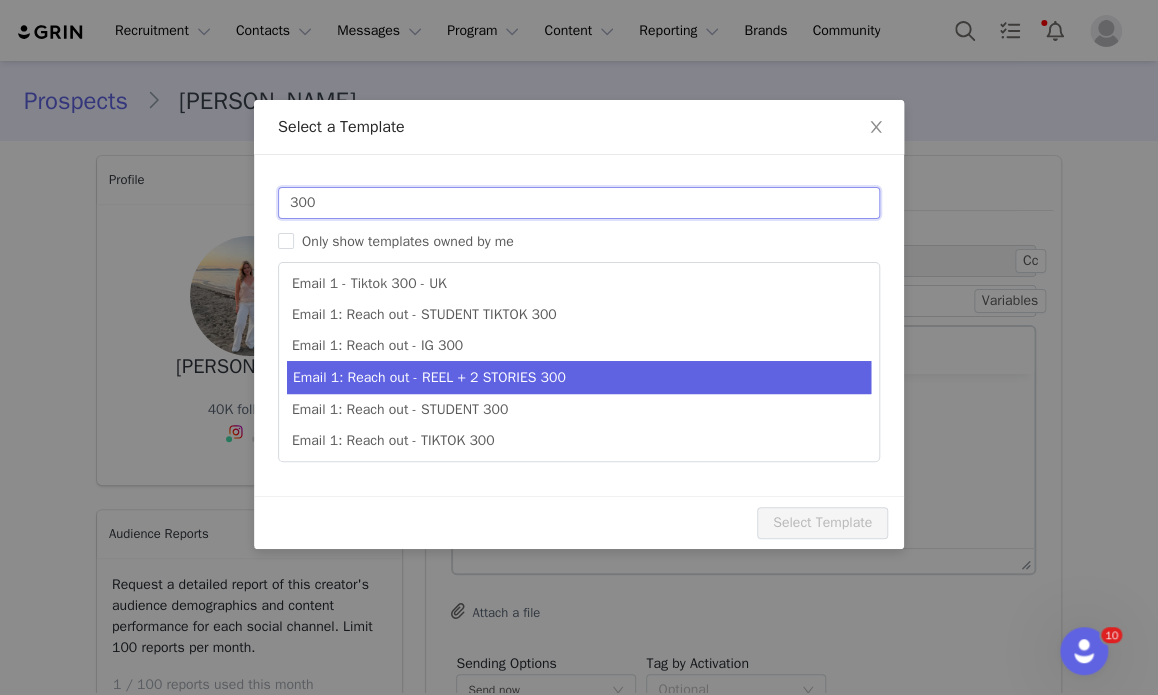 scroll, scrollTop: 36, scrollLeft: 0, axis: vertical 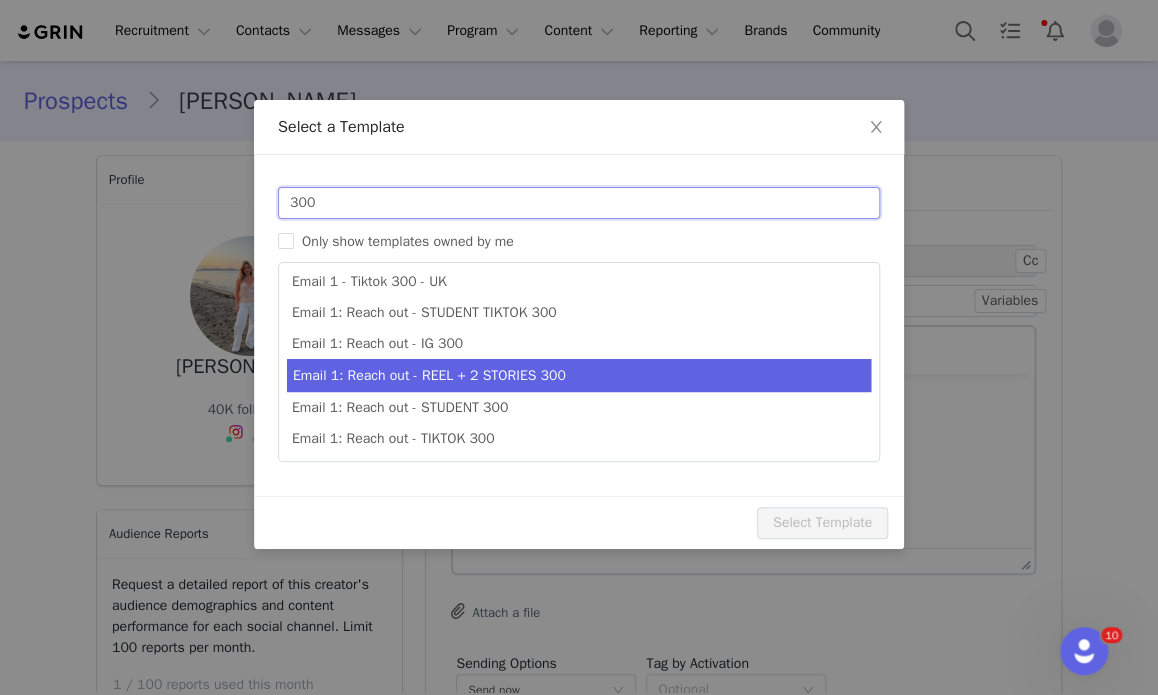 type on "300" 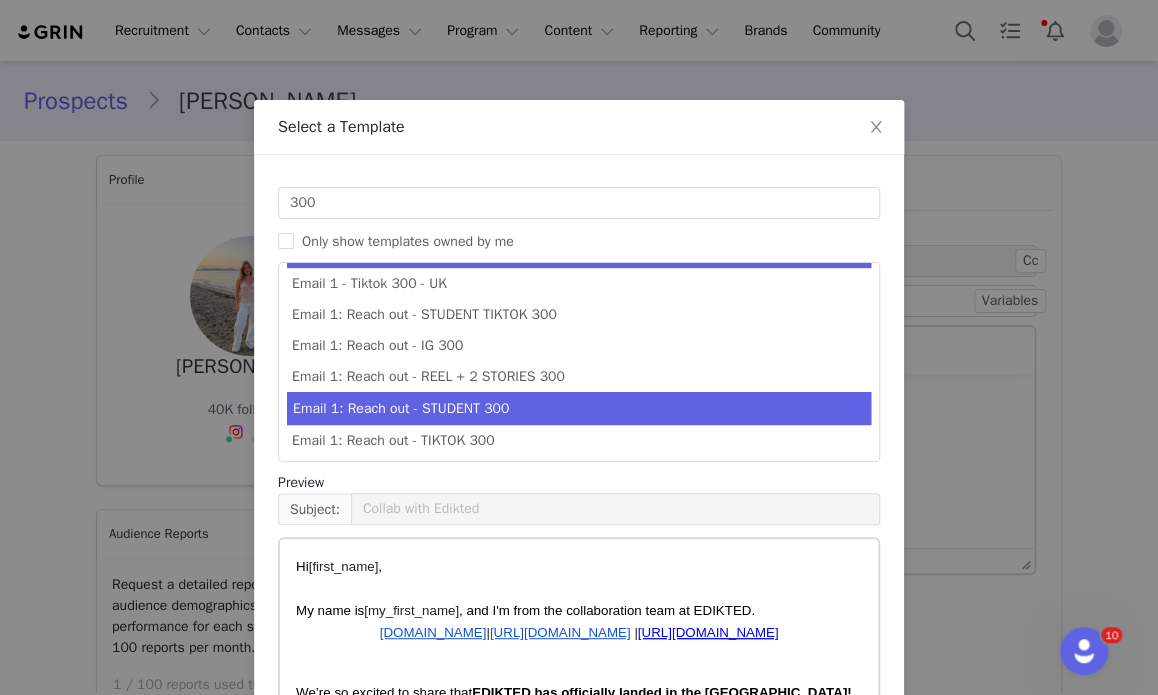 drag, startPoint x: 549, startPoint y: 382, endPoint x: 541, endPoint y: 418, distance: 36.878178 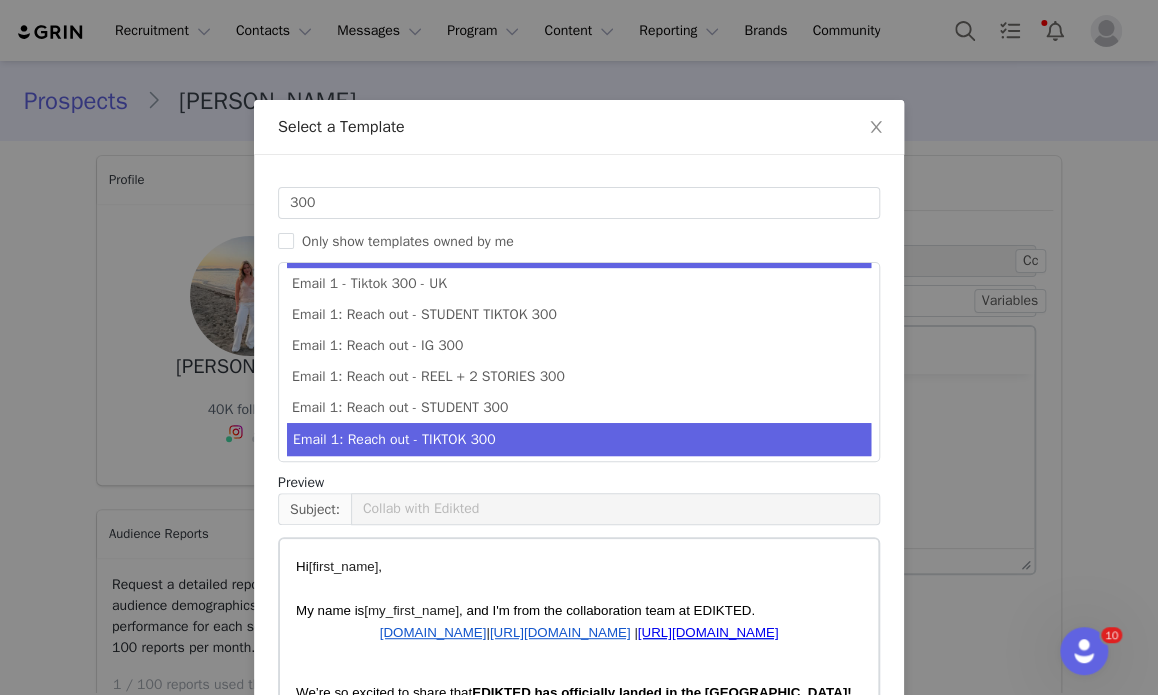 click on "Email 1: Reach out - TIKTOK 300" at bounding box center (579, 439) 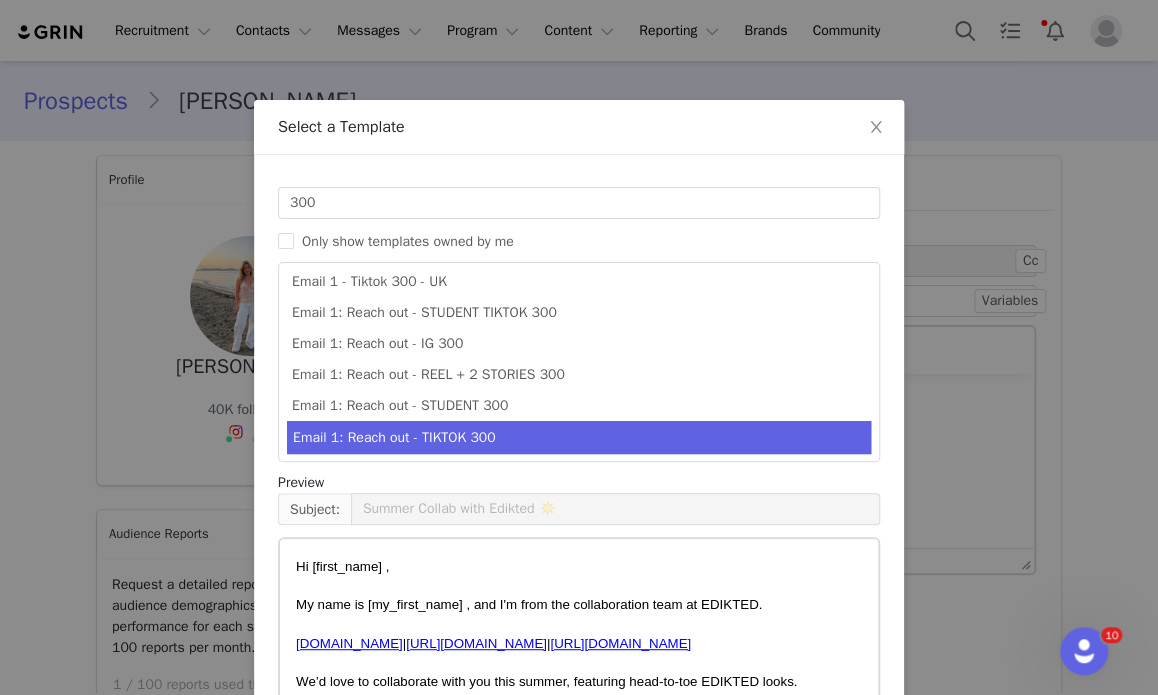 scroll, scrollTop: 504, scrollLeft: 0, axis: vertical 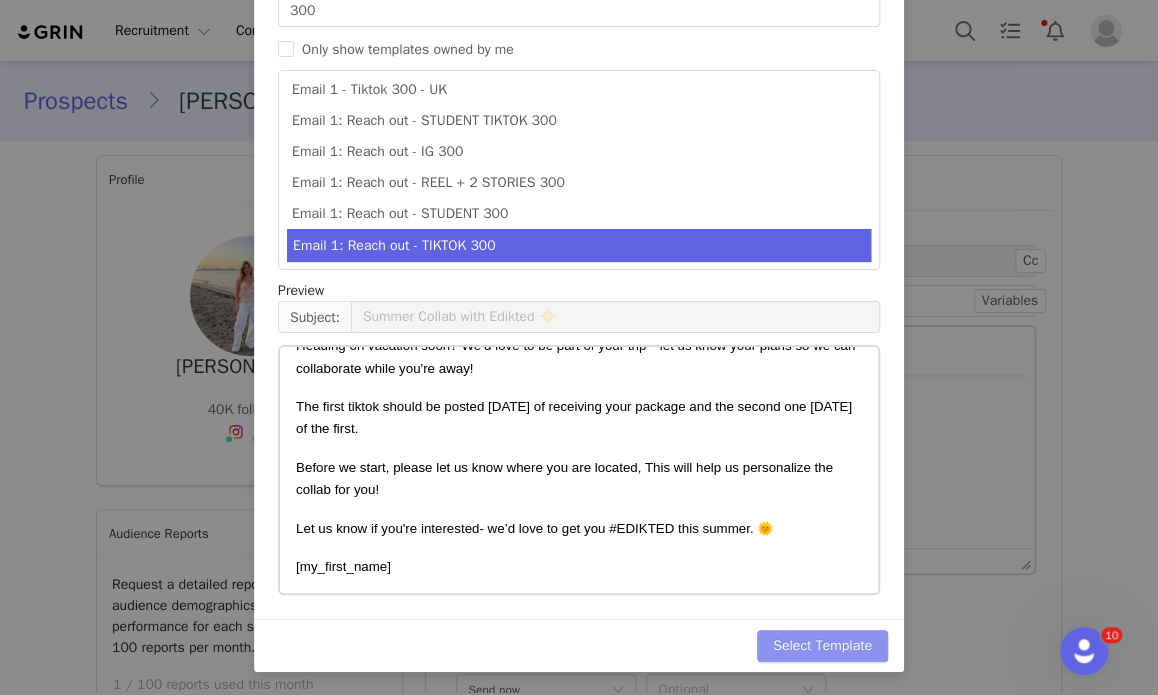 click on "Select Template" at bounding box center (822, 646) 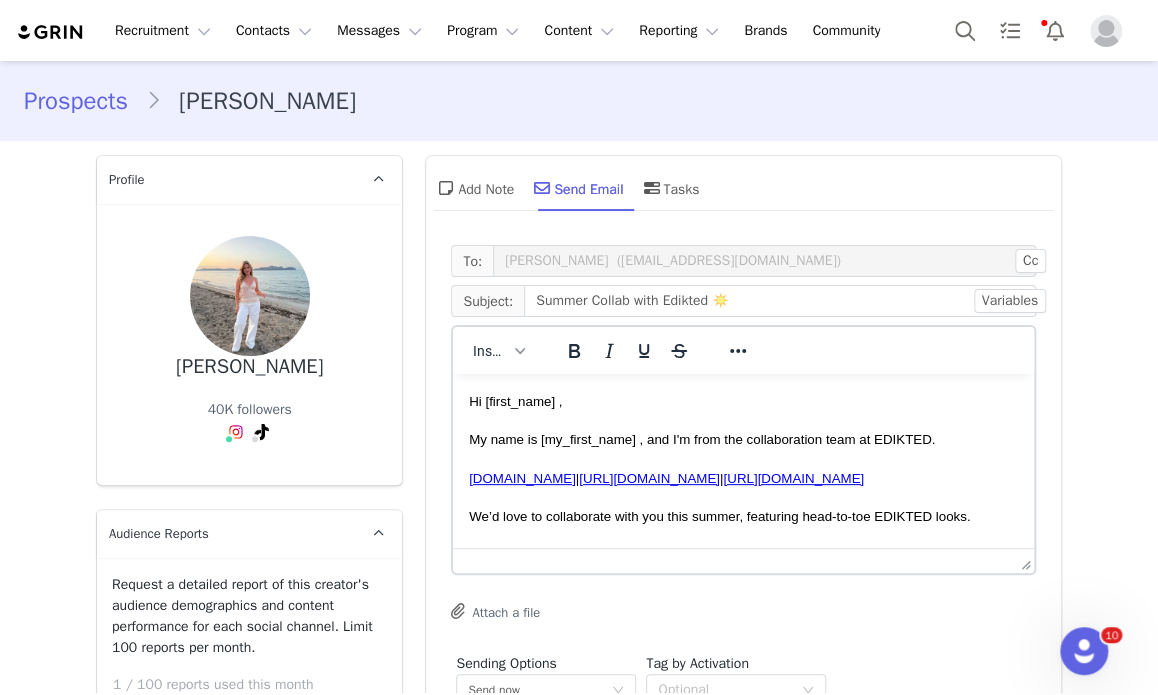 scroll, scrollTop: 0, scrollLeft: 0, axis: both 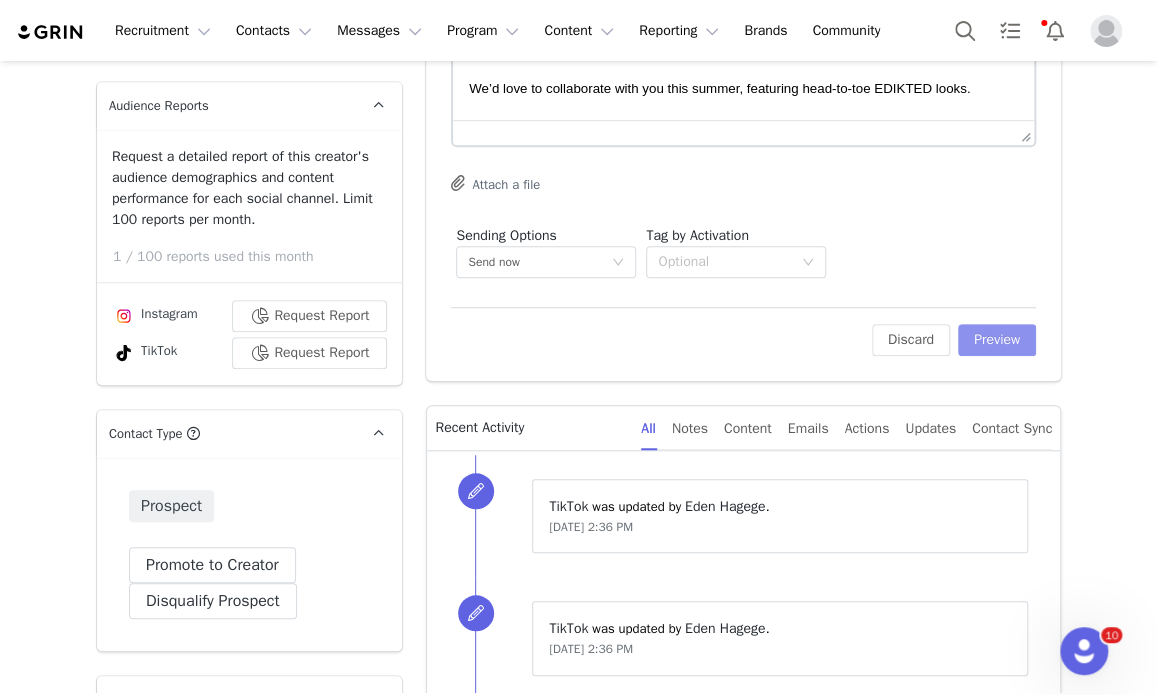 drag, startPoint x: 1004, startPoint y: 362, endPoint x: 1004, endPoint y: 326, distance: 36 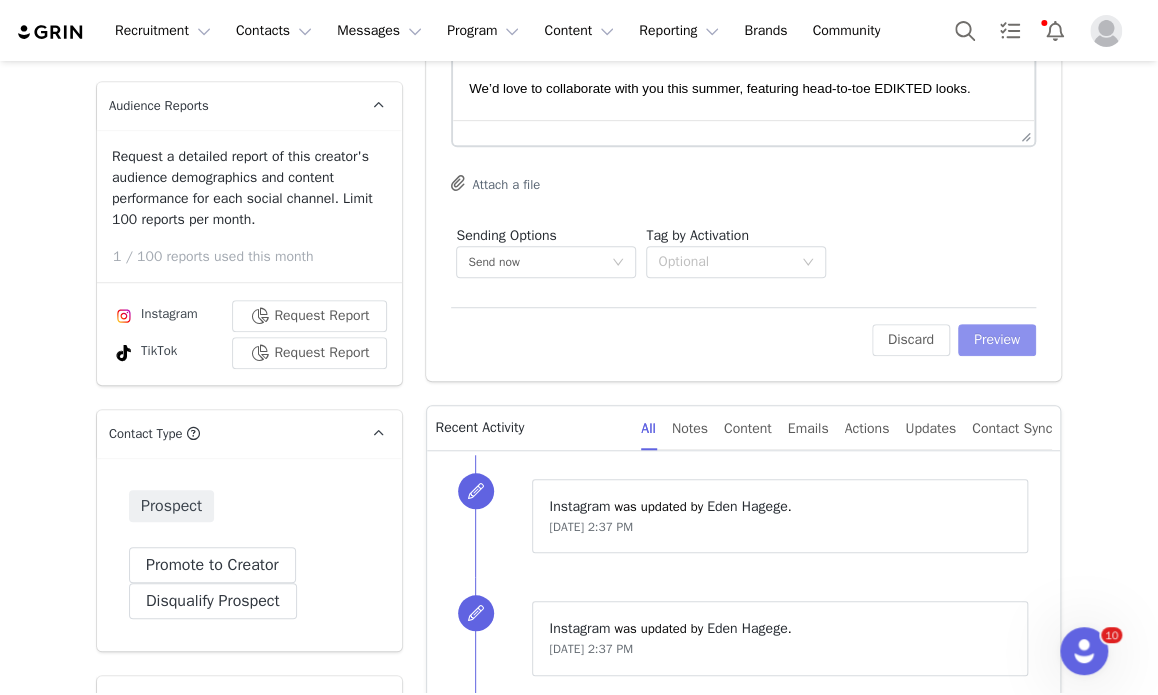 click on "Preview" at bounding box center [997, 340] 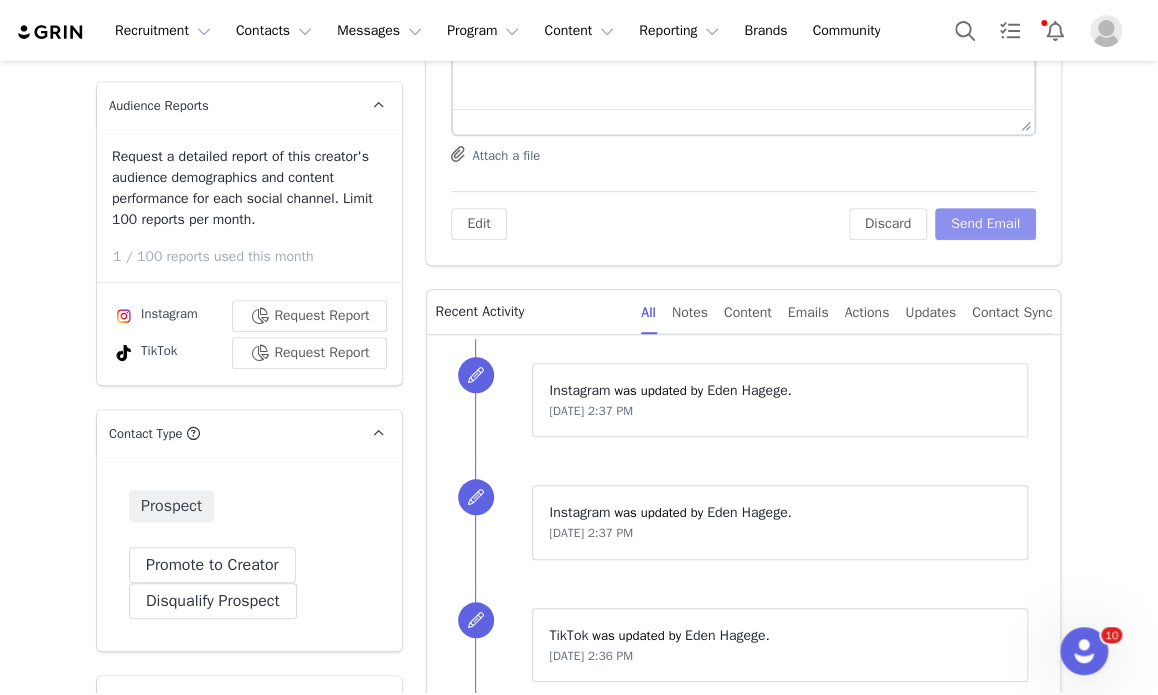 scroll, scrollTop: 314, scrollLeft: 0, axis: vertical 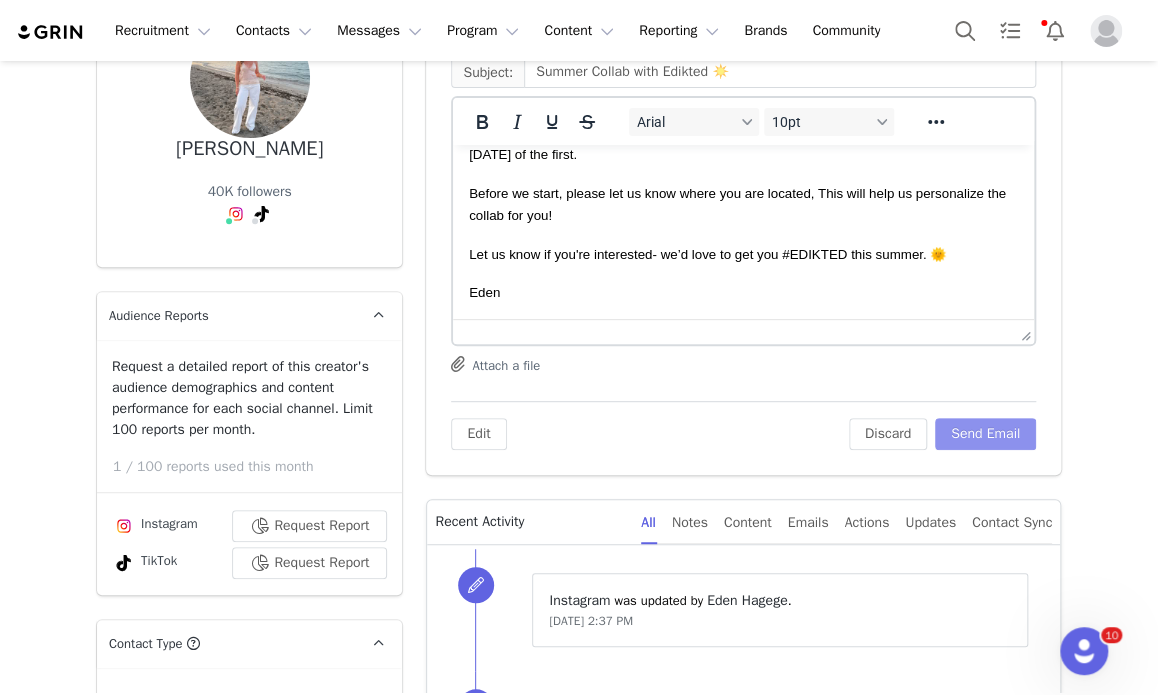 click on "Send Email" at bounding box center [985, 434] 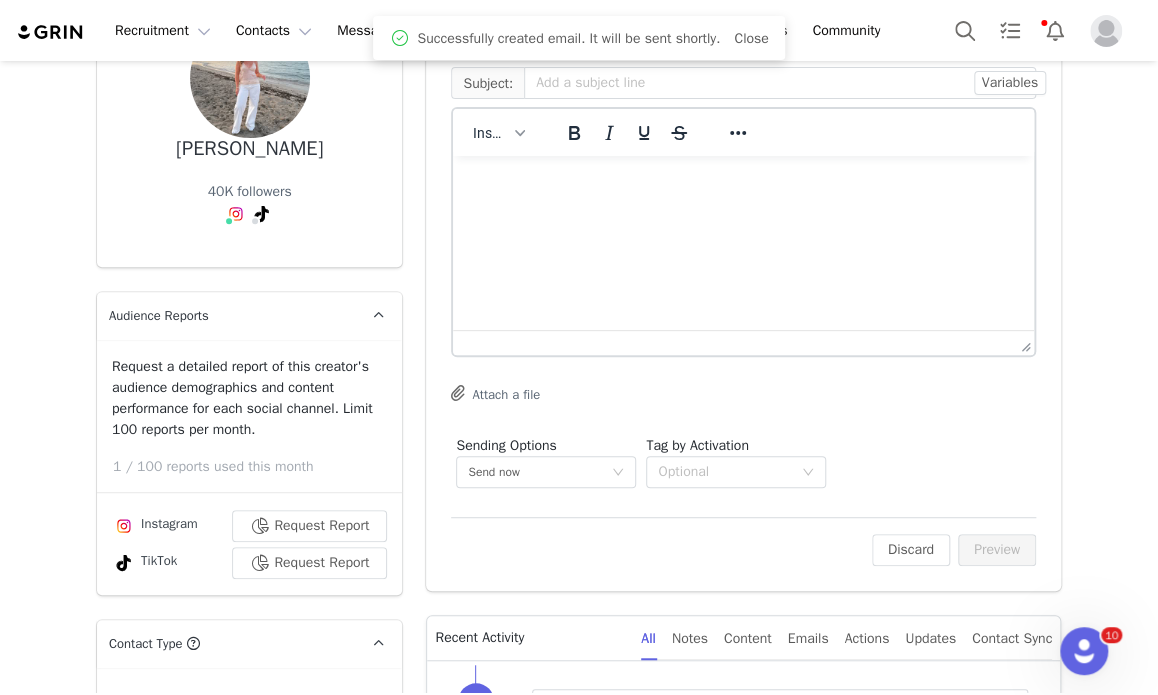 scroll, scrollTop: 0, scrollLeft: 0, axis: both 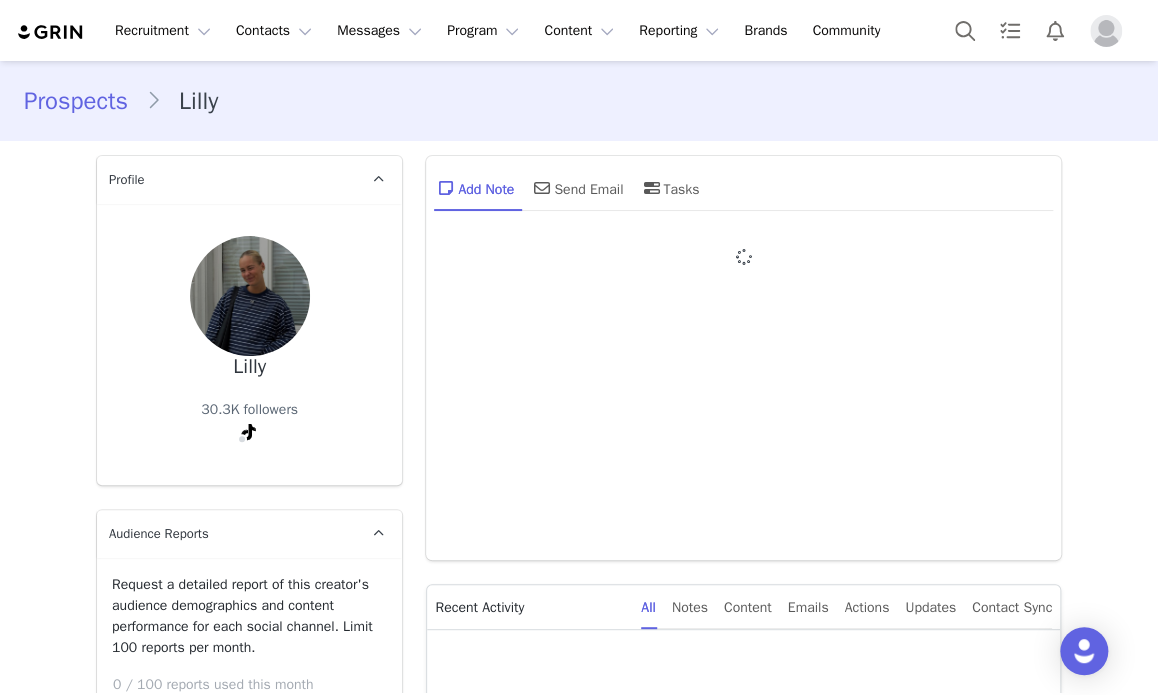 type on "+1 (United States)" 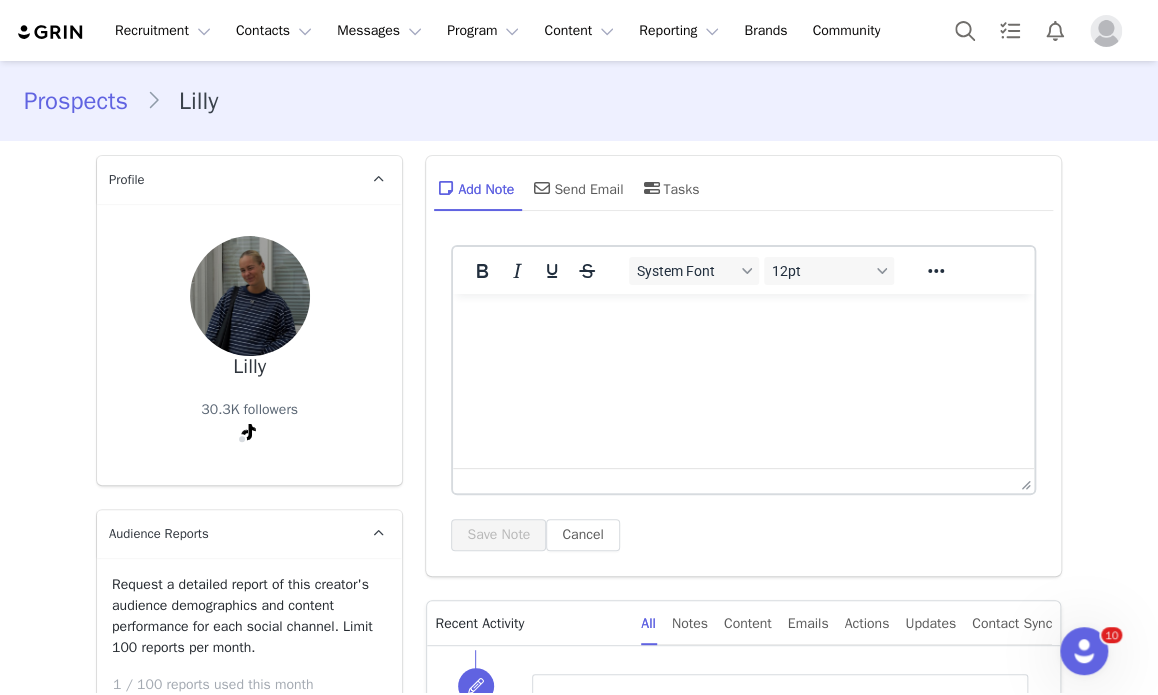 scroll, scrollTop: 0, scrollLeft: 0, axis: both 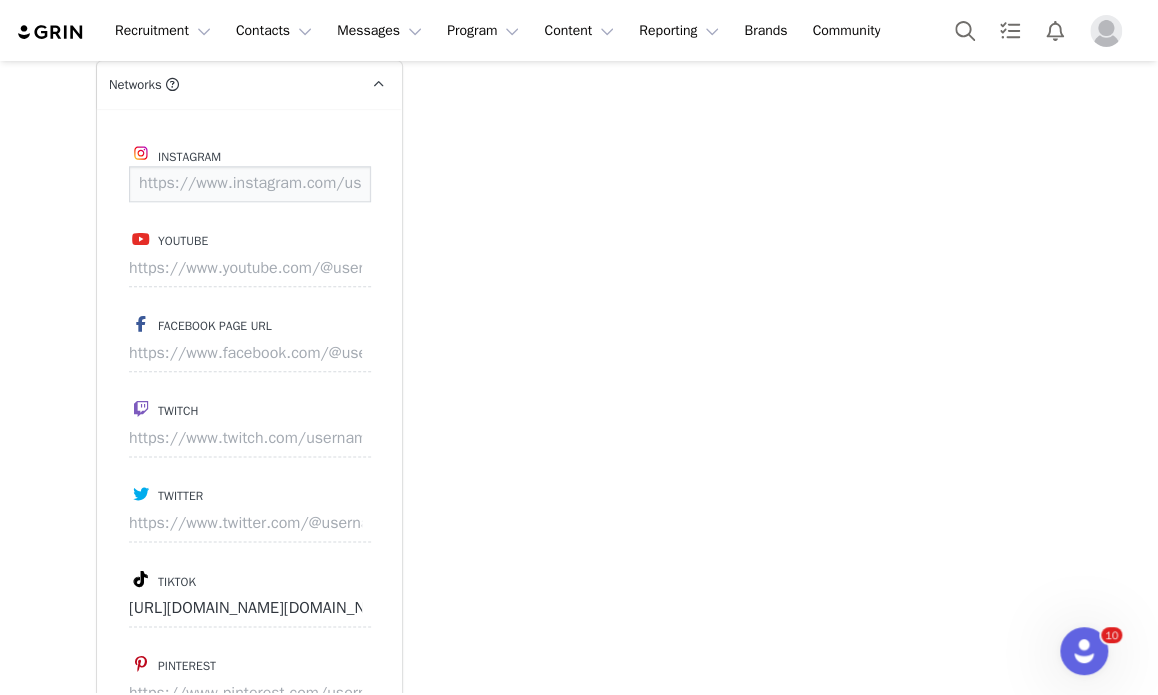 click at bounding box center [250, 184] 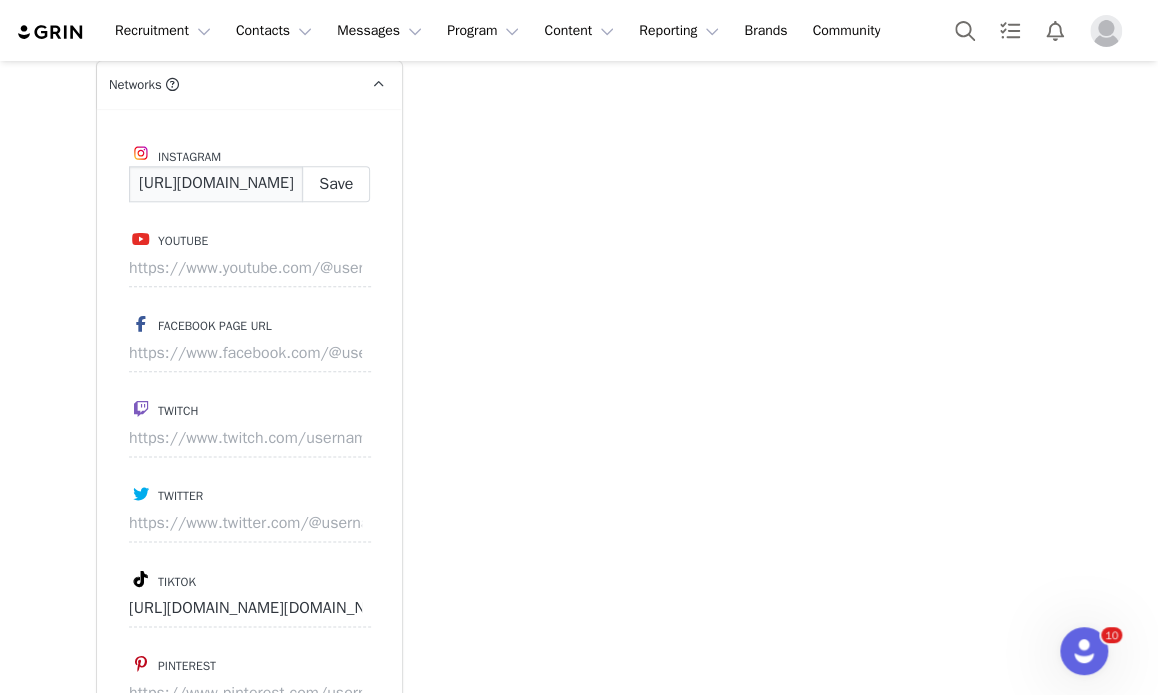 scroll, scrollTop: 0, scrollLeft: 122, axis: horizontal 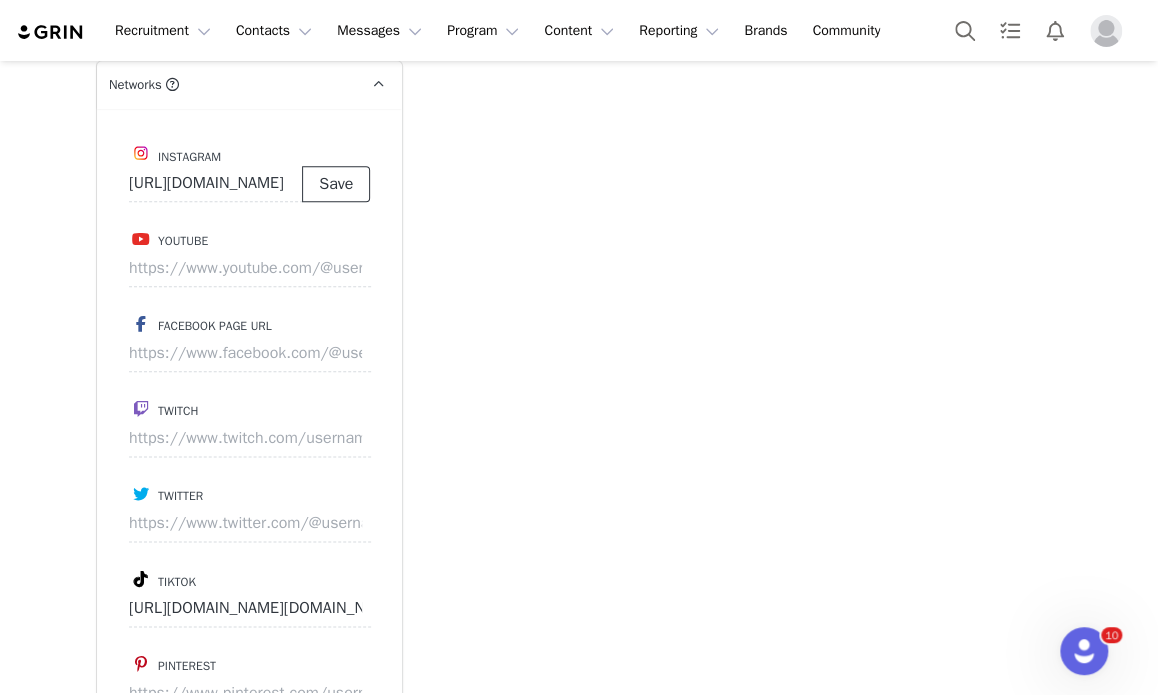 click on "Save" at bounding box center (336, 184) 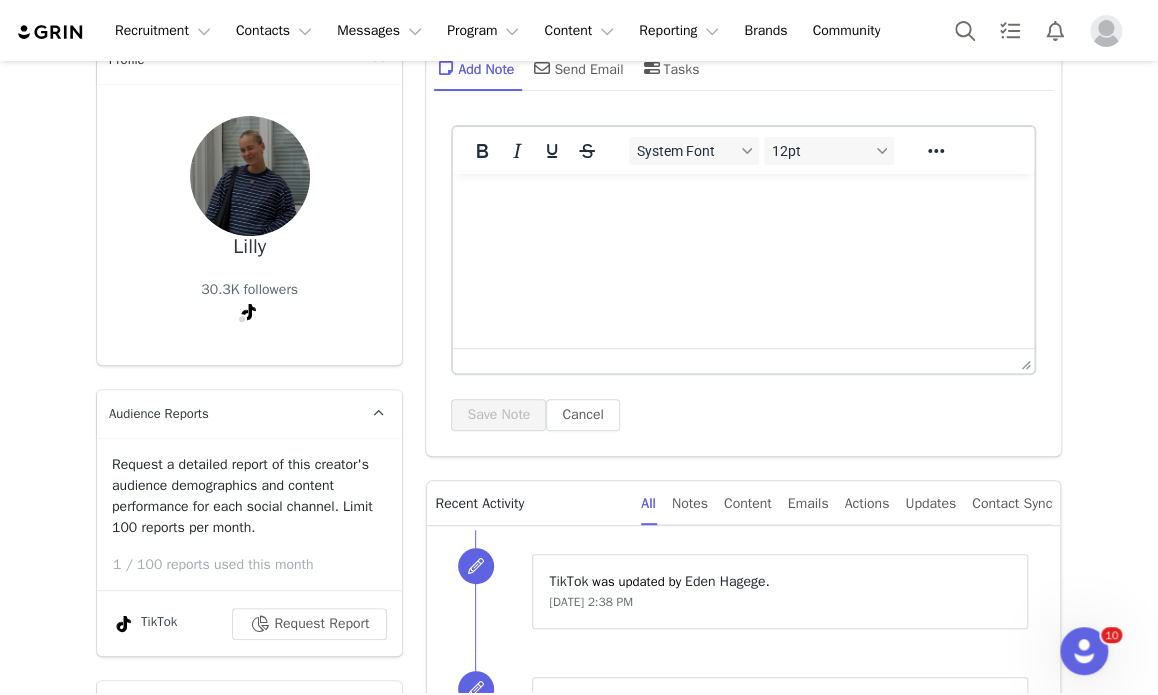 scroll, scrollTop: 0, scrollLeft: 0, axis: both 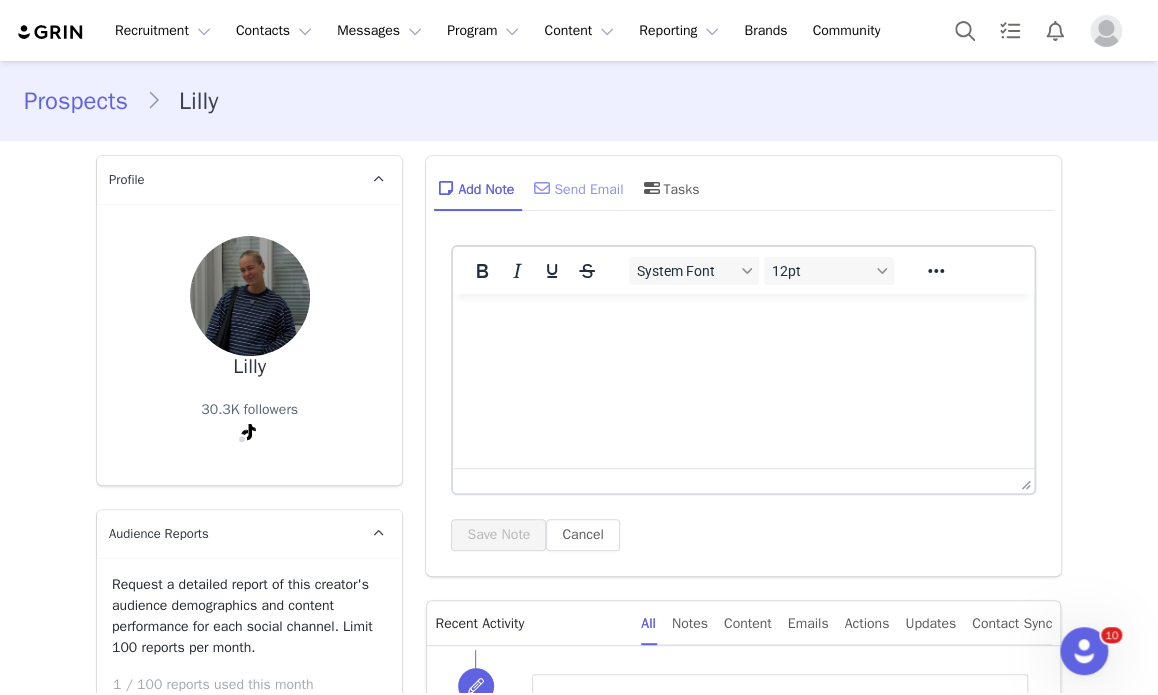 click on "Send Email" at bounding box center (576, 188) 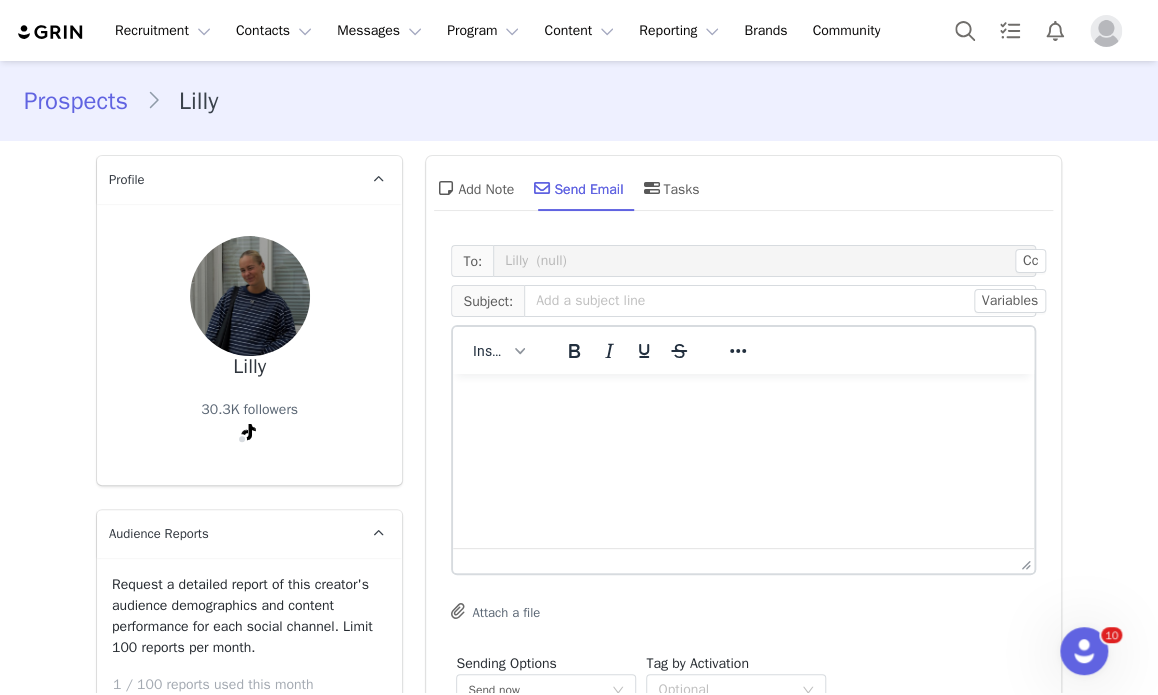 scroll, scrollTop: 0, scrollLeft: 0, axis: both 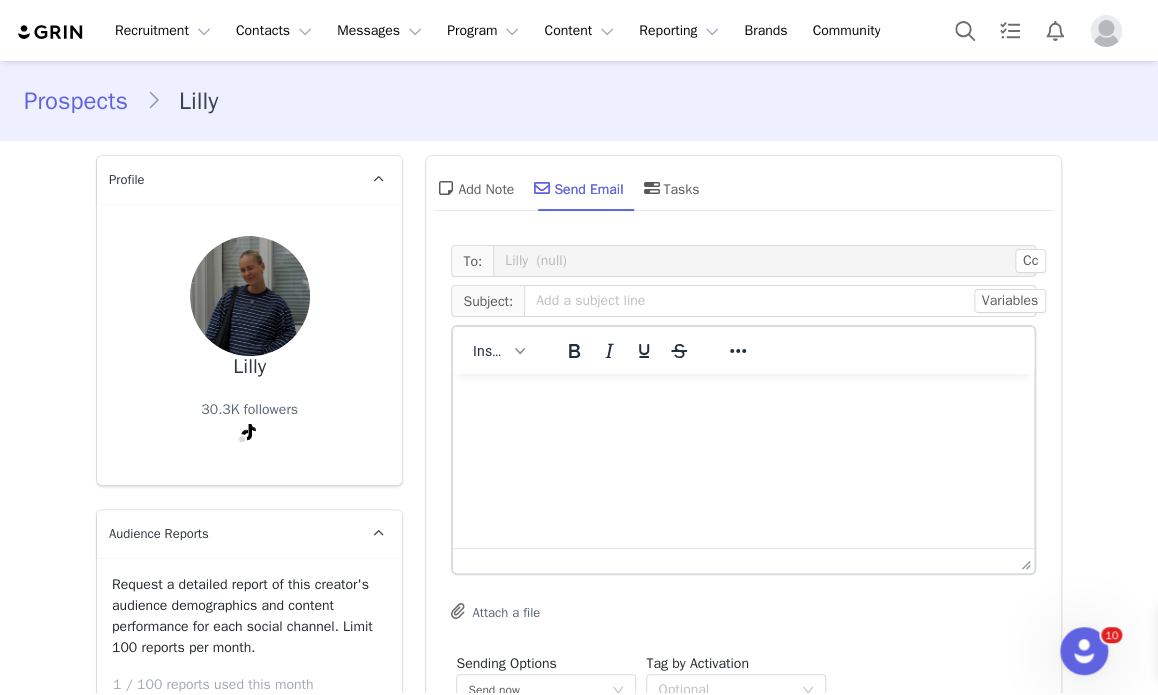 type on "https://www.instagram.com/lilly_hmmr" 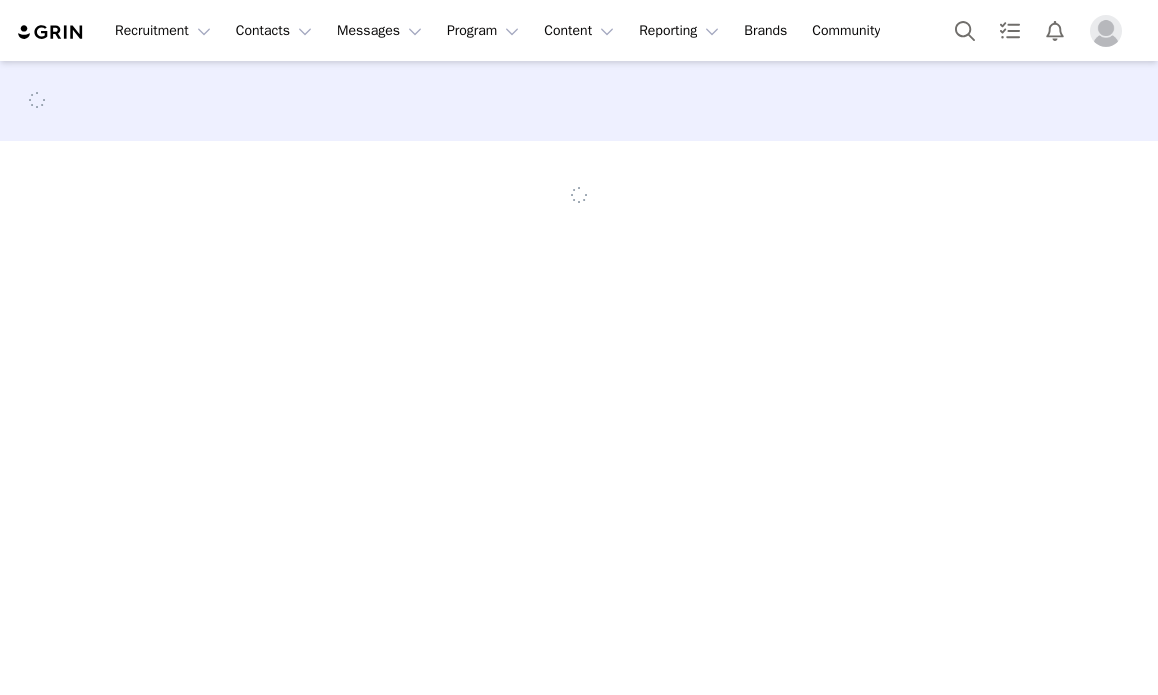 scroll, scrollTop: 0, scrollLeft: 0, axis: both 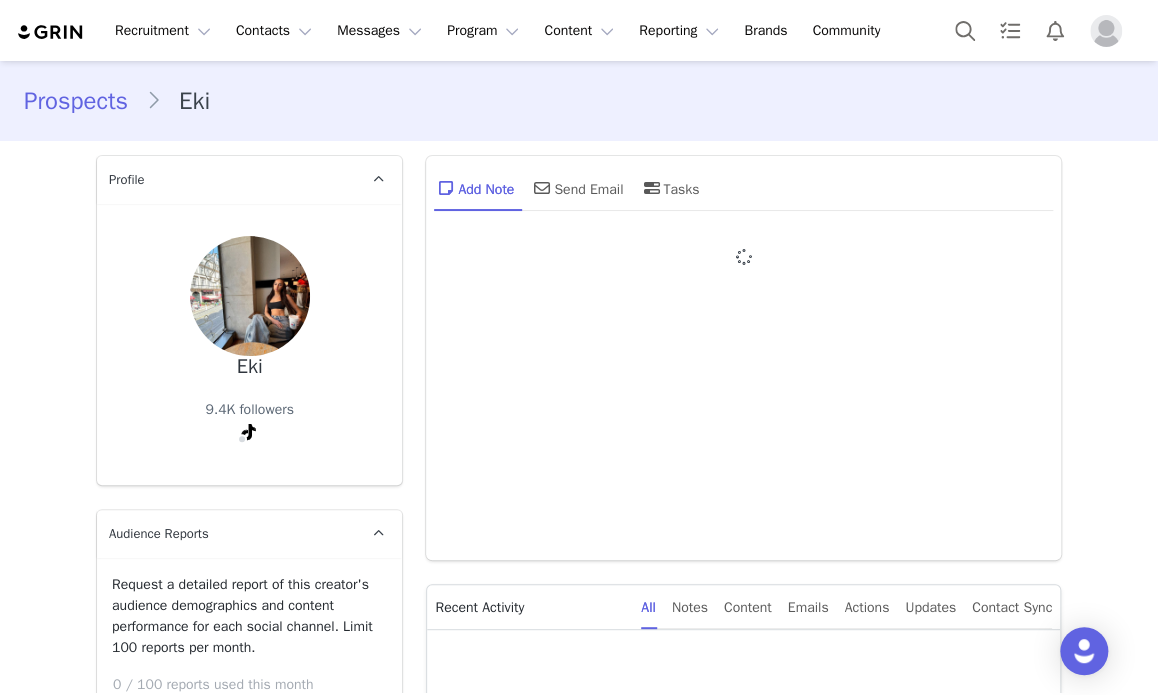 type on "+1 ([GEOGRAPHIC_DATA])" 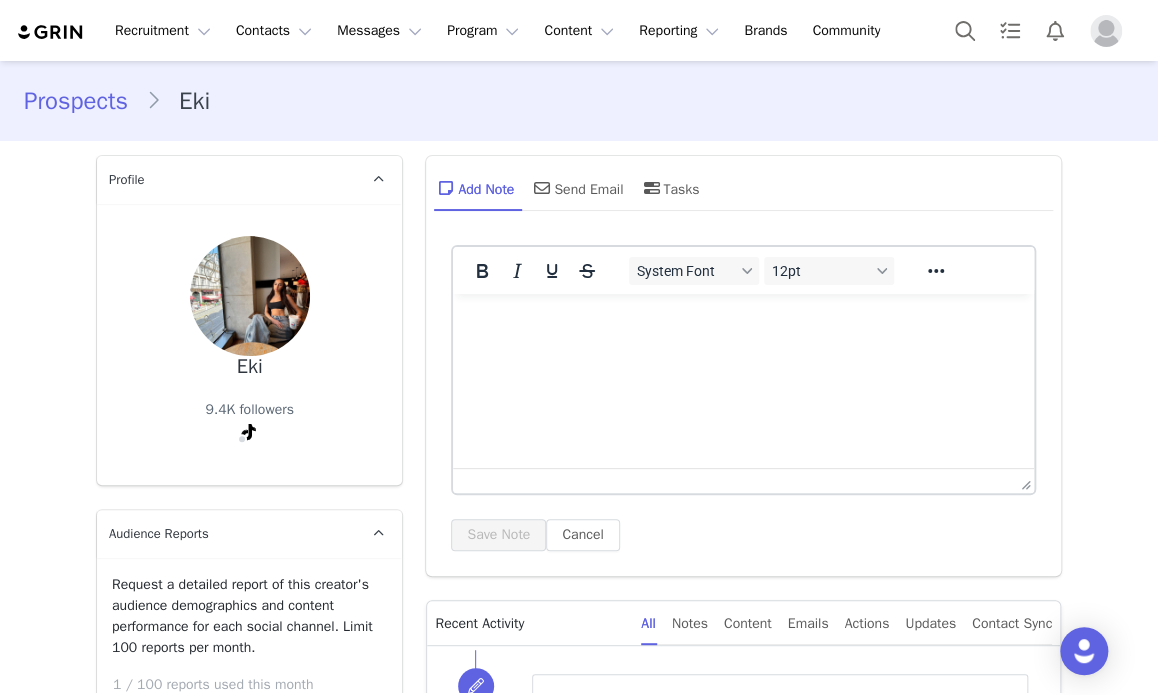 scroll, scrollTop: 0, scrollLeft: 0, axis: both 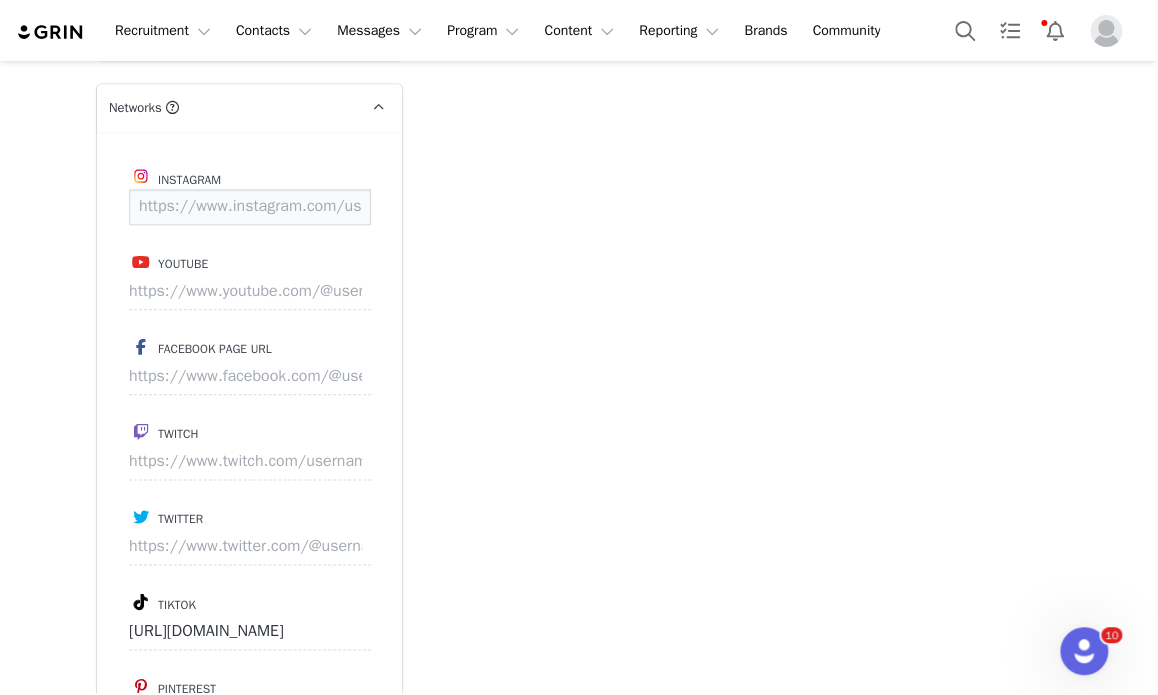 click at bounding box center [250, 207] 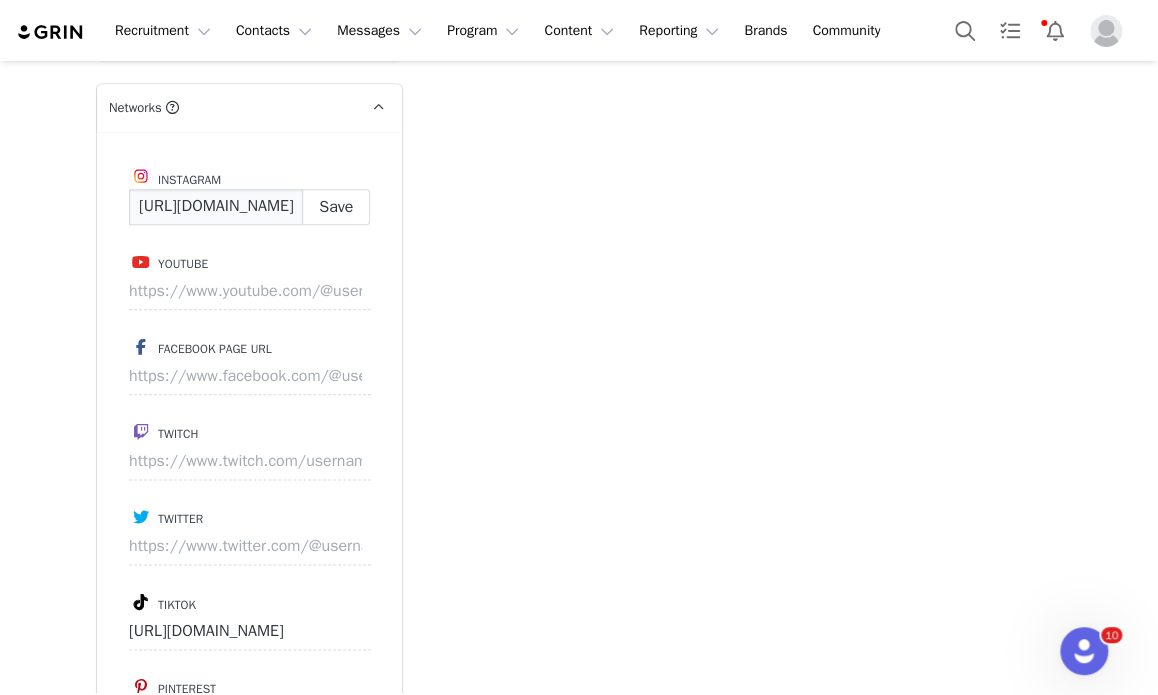 scroll, scrollTop: 0, scrollLeft: 119, axis: horizontal 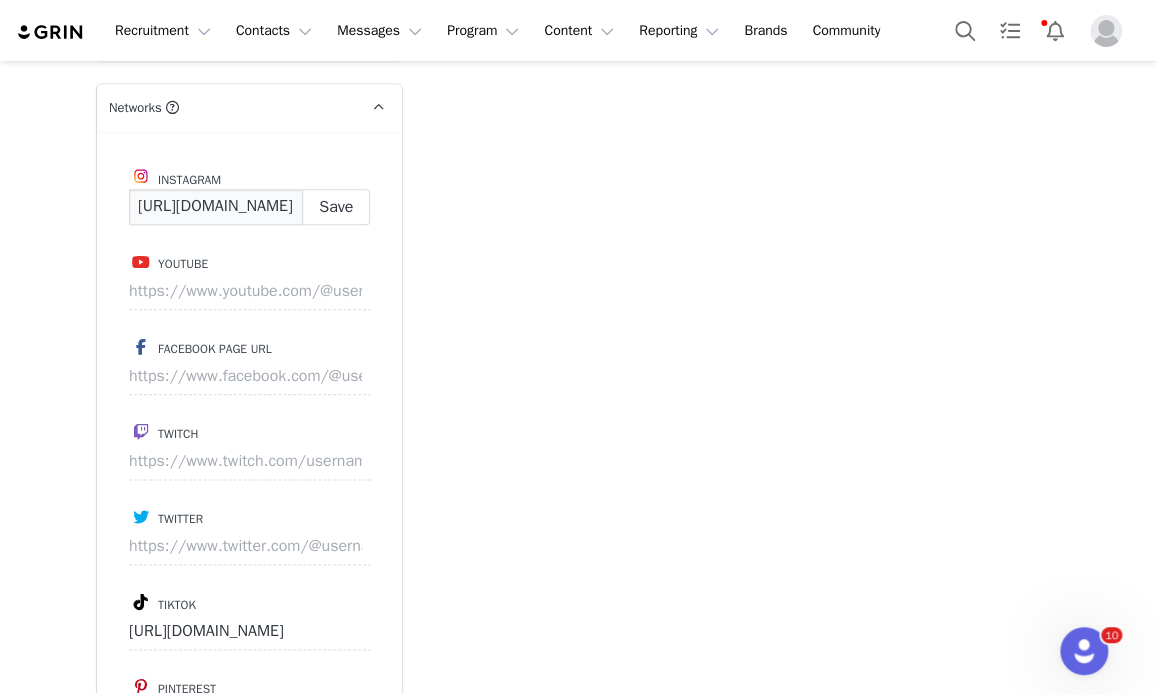 type on "[URL][DOMAIN_NAME]" 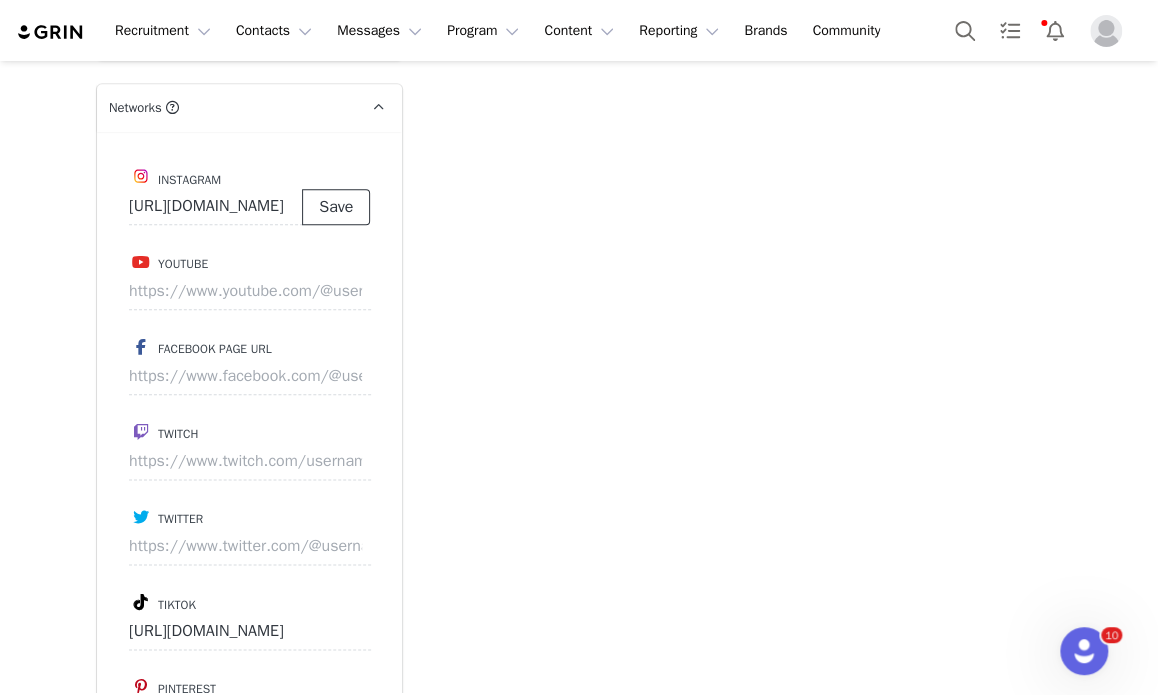 scroll, scrollTop: 0, scrollLeft: 0, axis: both 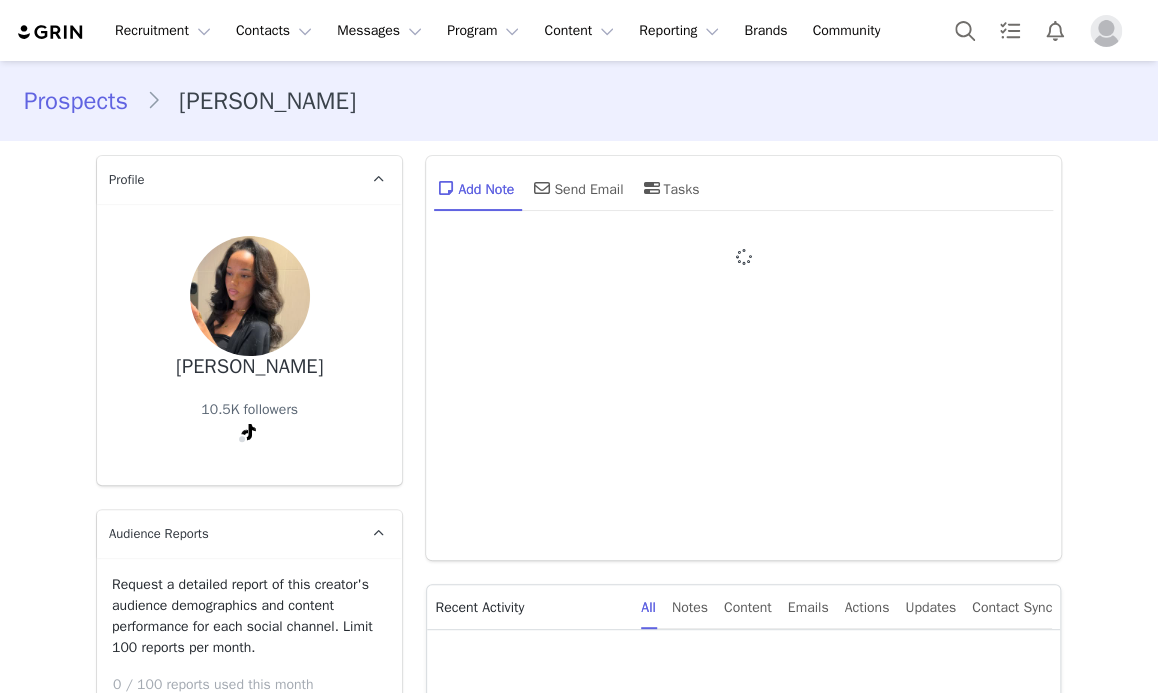 type on "+1 ([GEOGRAPHIC_DATA])" 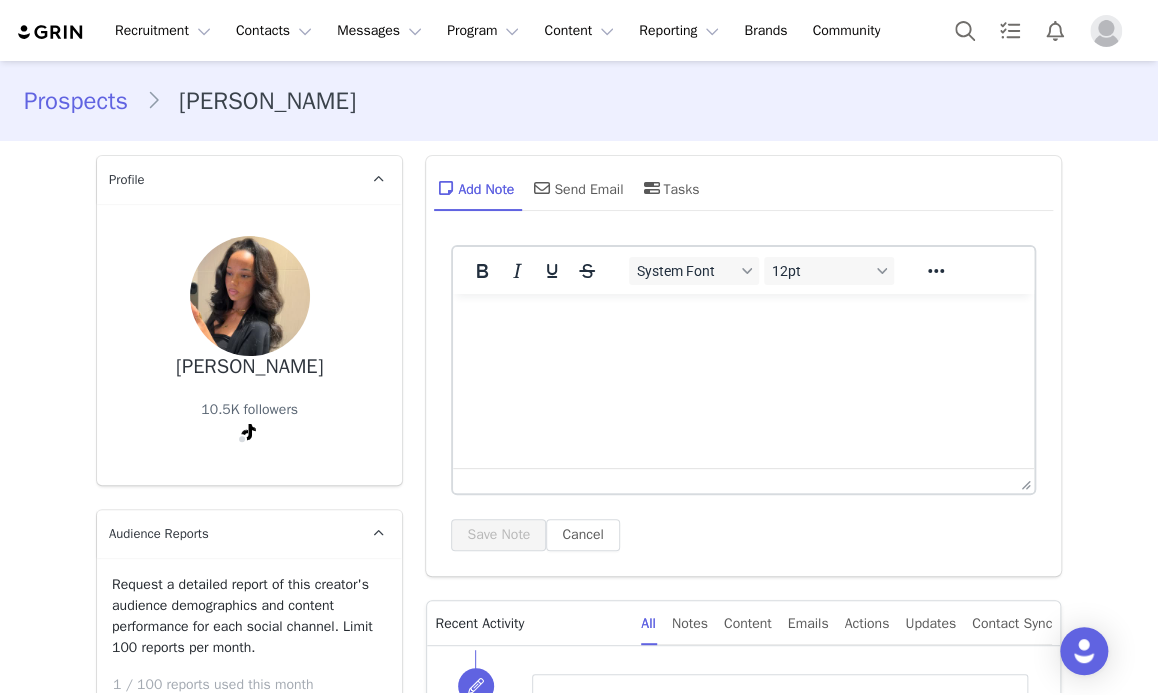 scroll, scrollTop: 0, scrollLeft: 0, axis: both 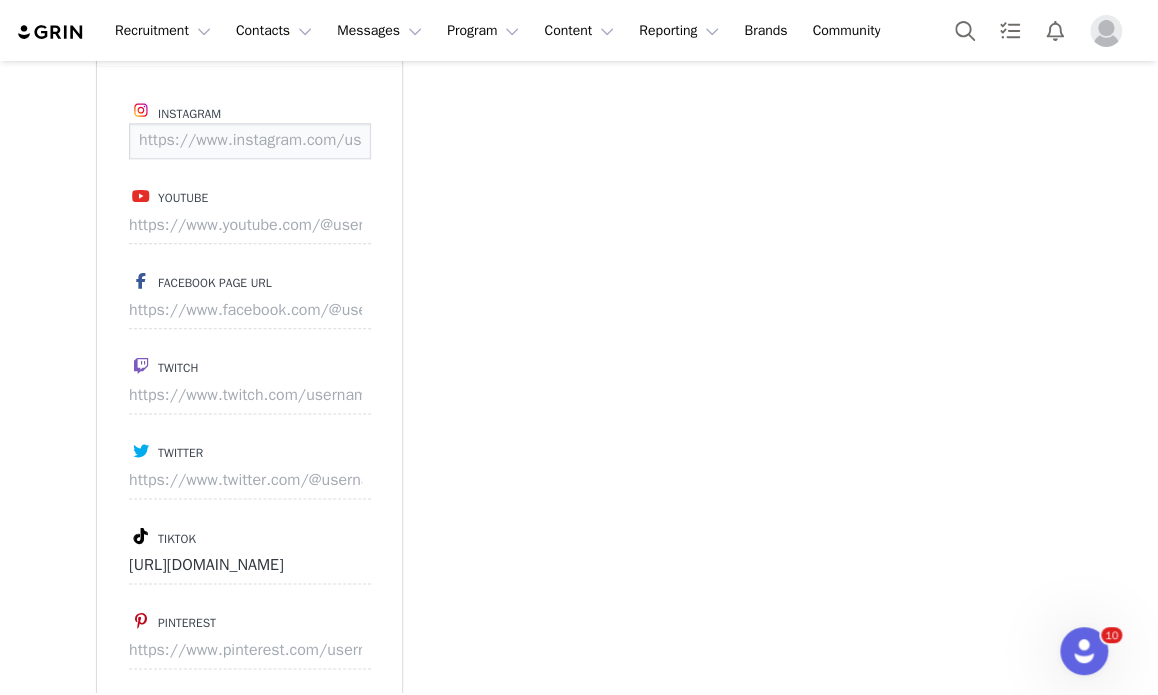 click at bounding box center [250, 141] 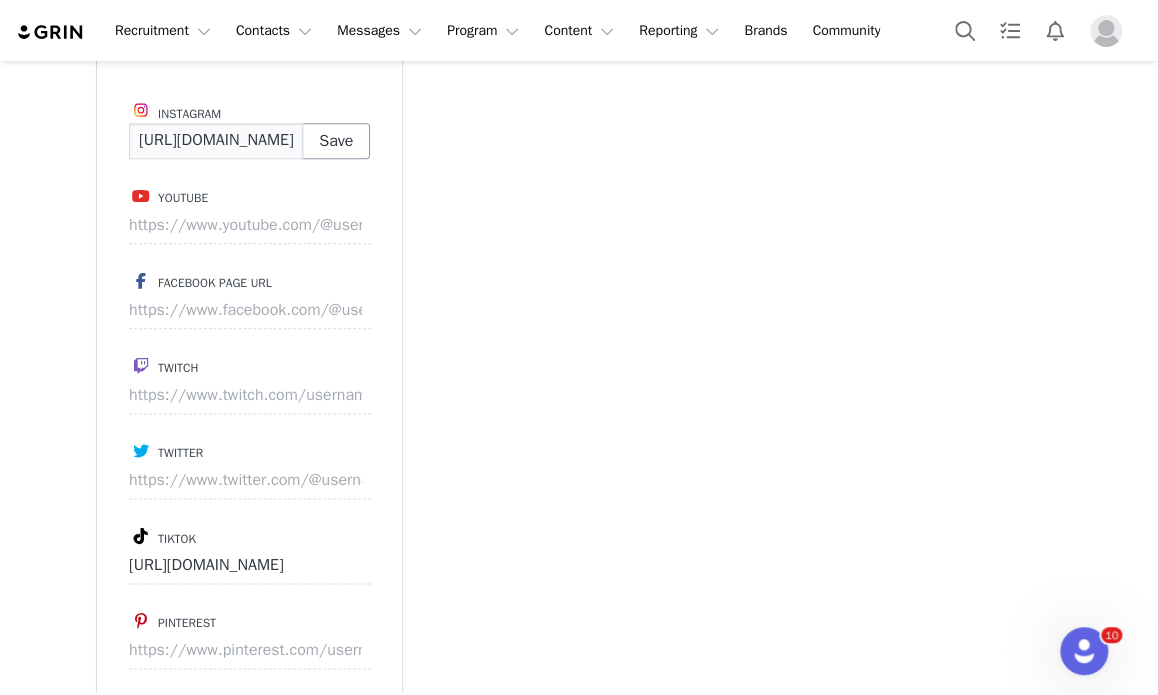 scroll, scrollTop: 0, scrollLeft: 44, axis: horizontal 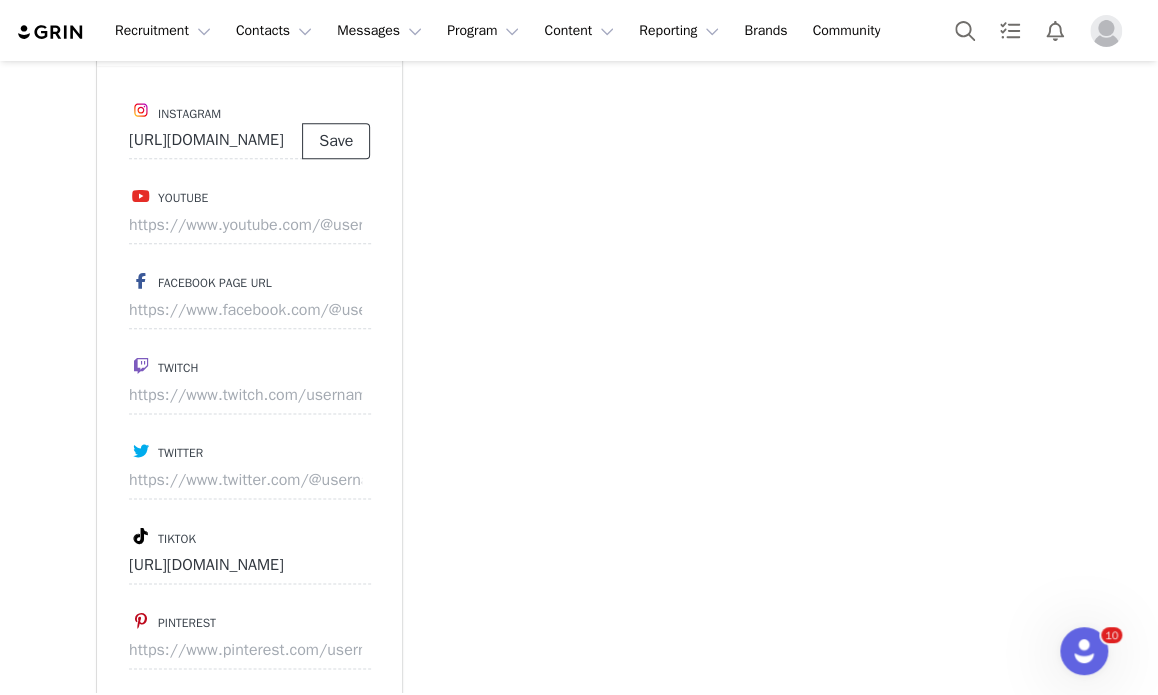 click on "Save" at bounding box center (336, 141) 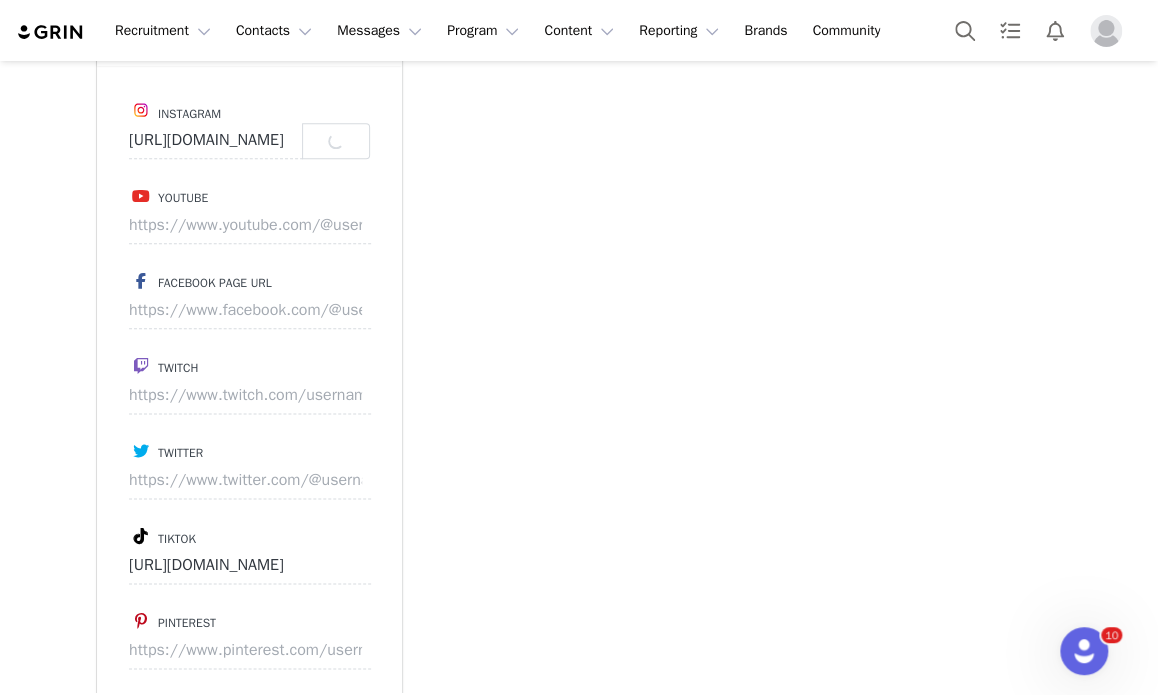 click on "Save" at bounding box center [336, 141] 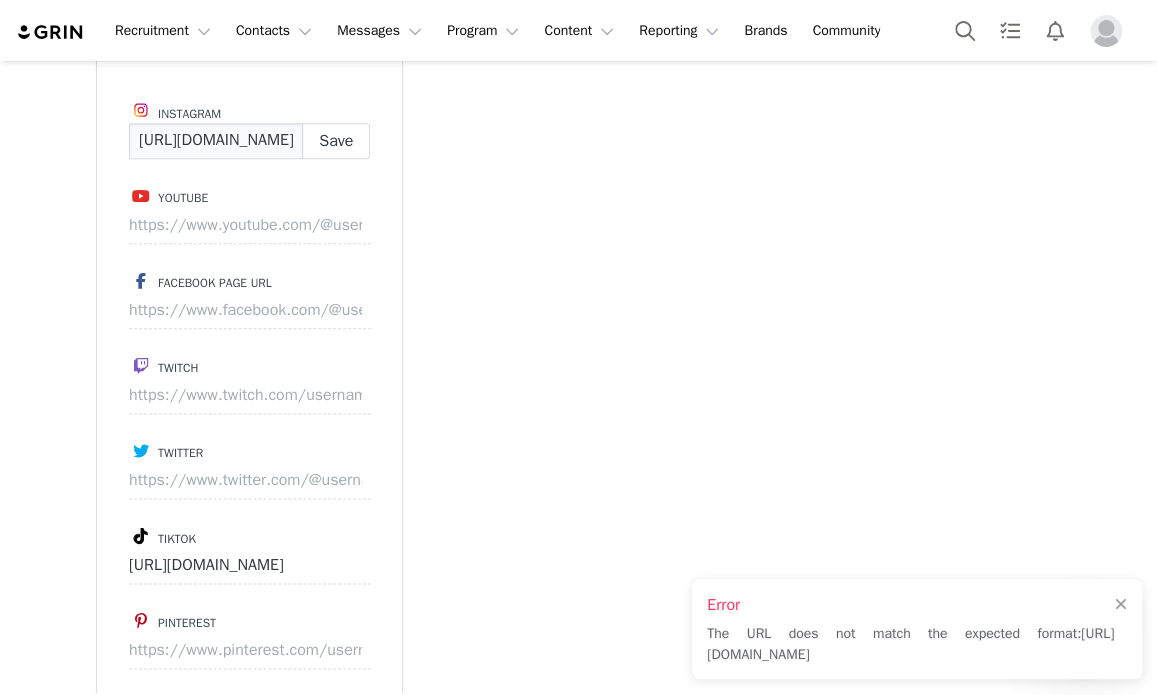 click on "https://www.instagram.com/" at bounding box center (216, 141) 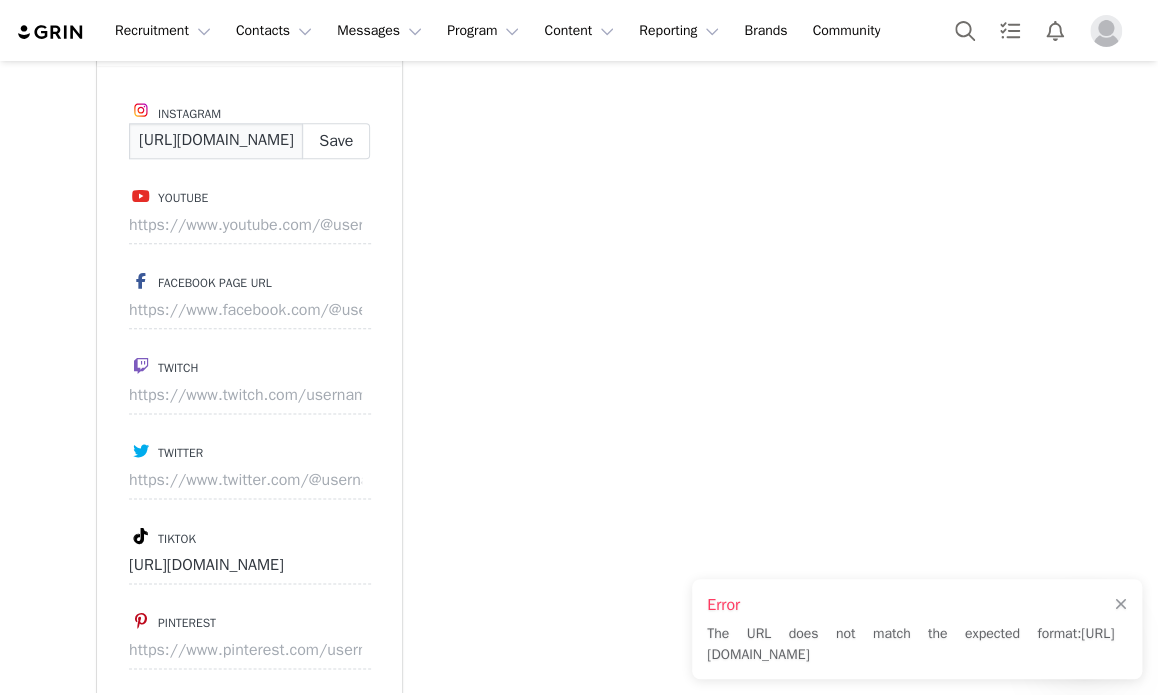 scroll, scrollTop: 0, scrollLeft: 132, axis: horizontal 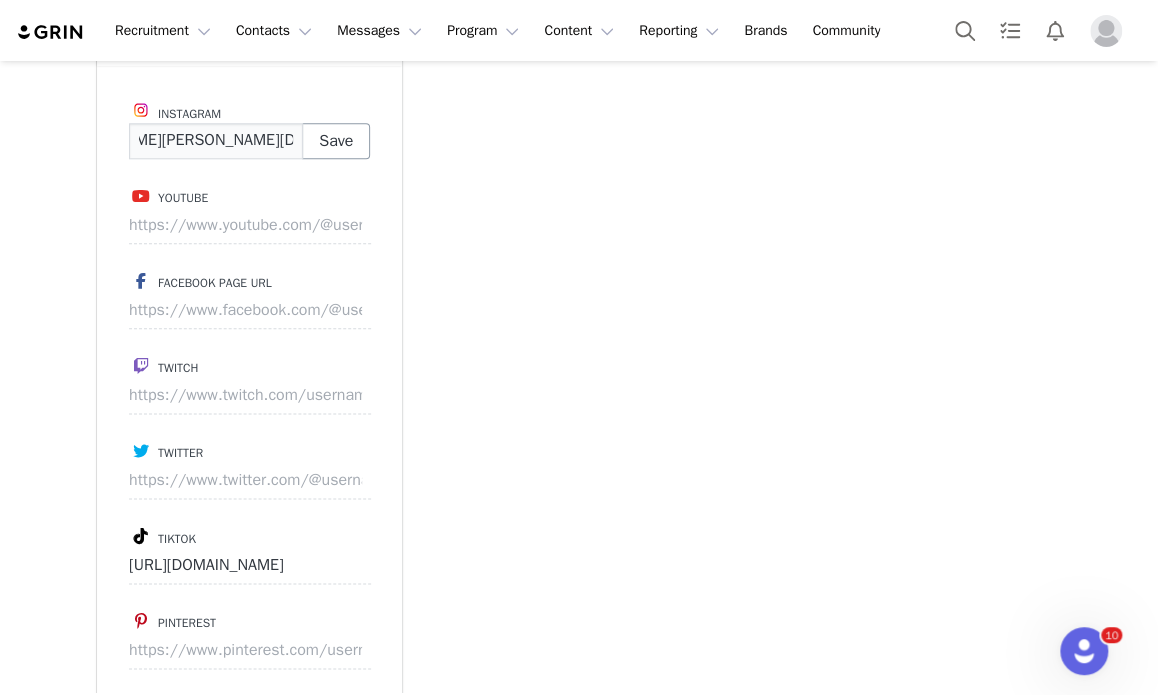 type on "https://www.instagram.com/naomi.stellla" 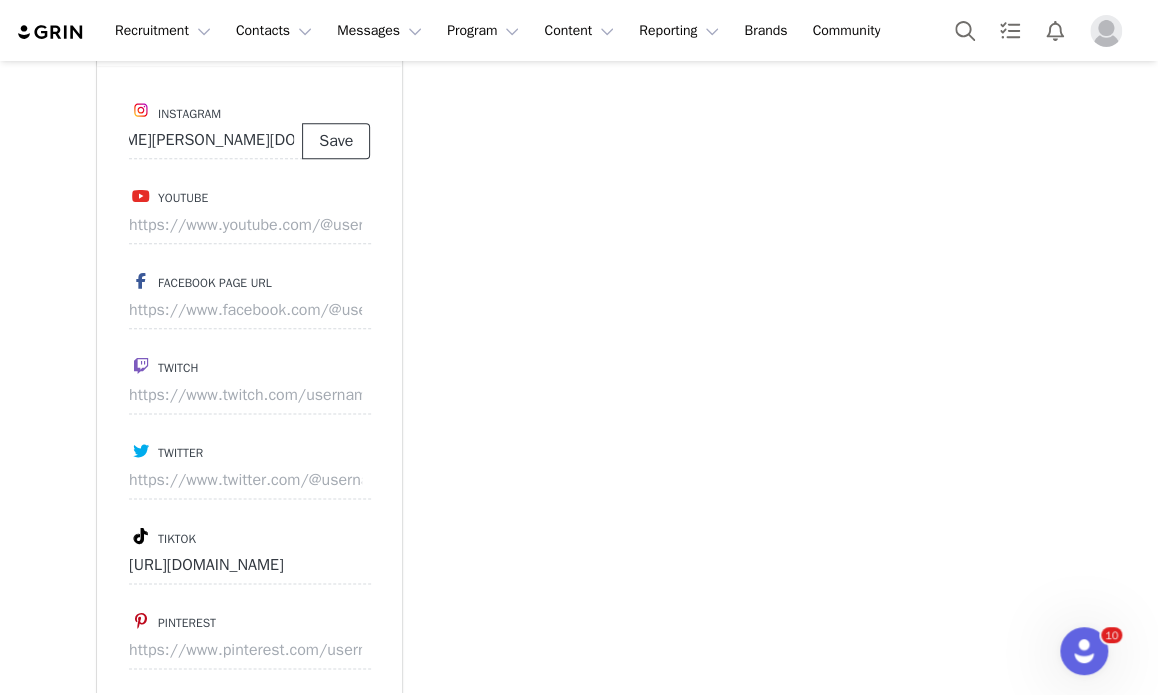 scroll, scrollTop: 0, scrollLeft: 0, axis: both 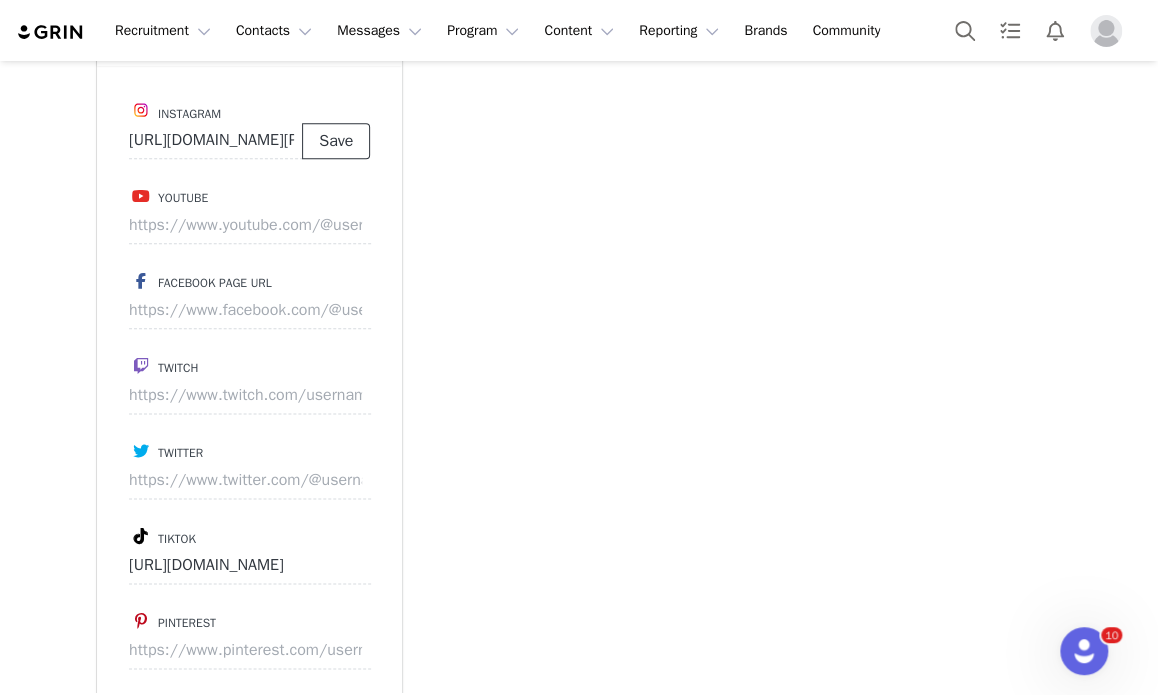 click on "Save" at bounding box center [336, 141] 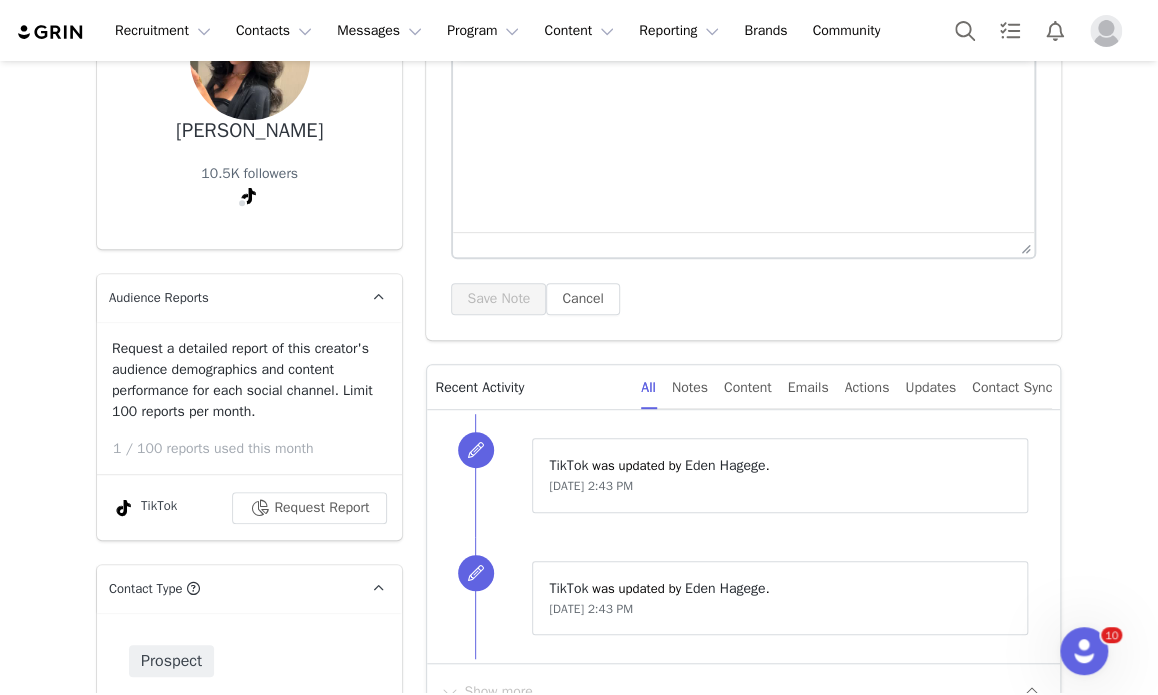 scroll, scrollTop: 0, scrollLeft: 0, axis: both 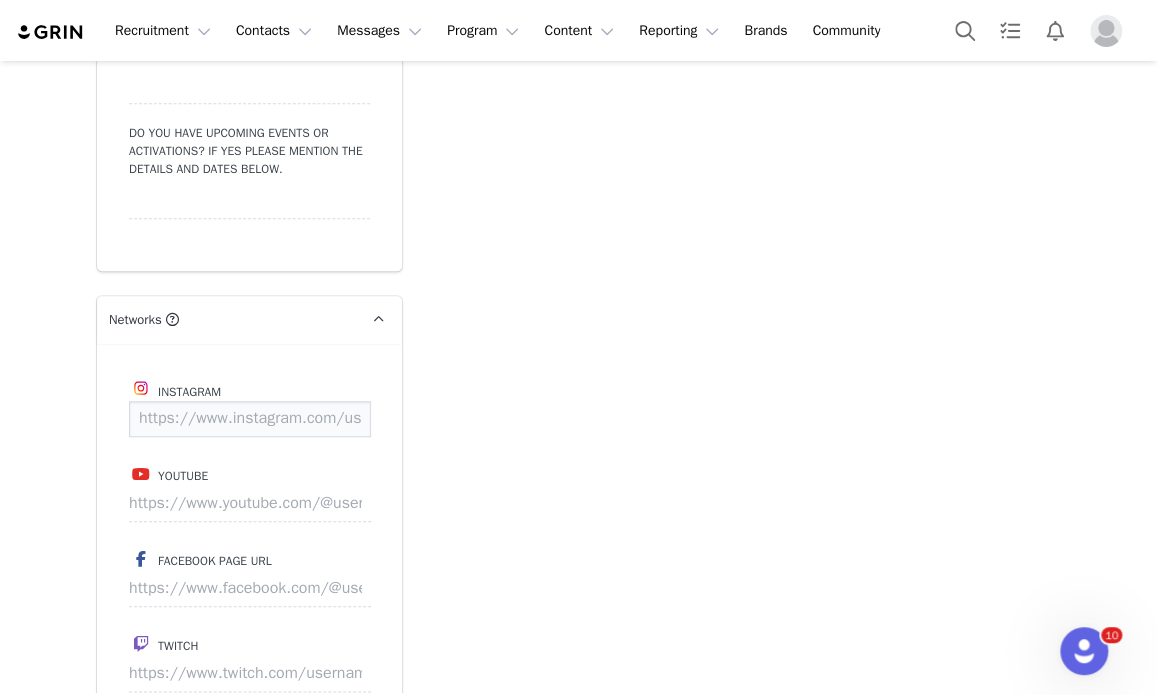click at bounding box center [250, 419] 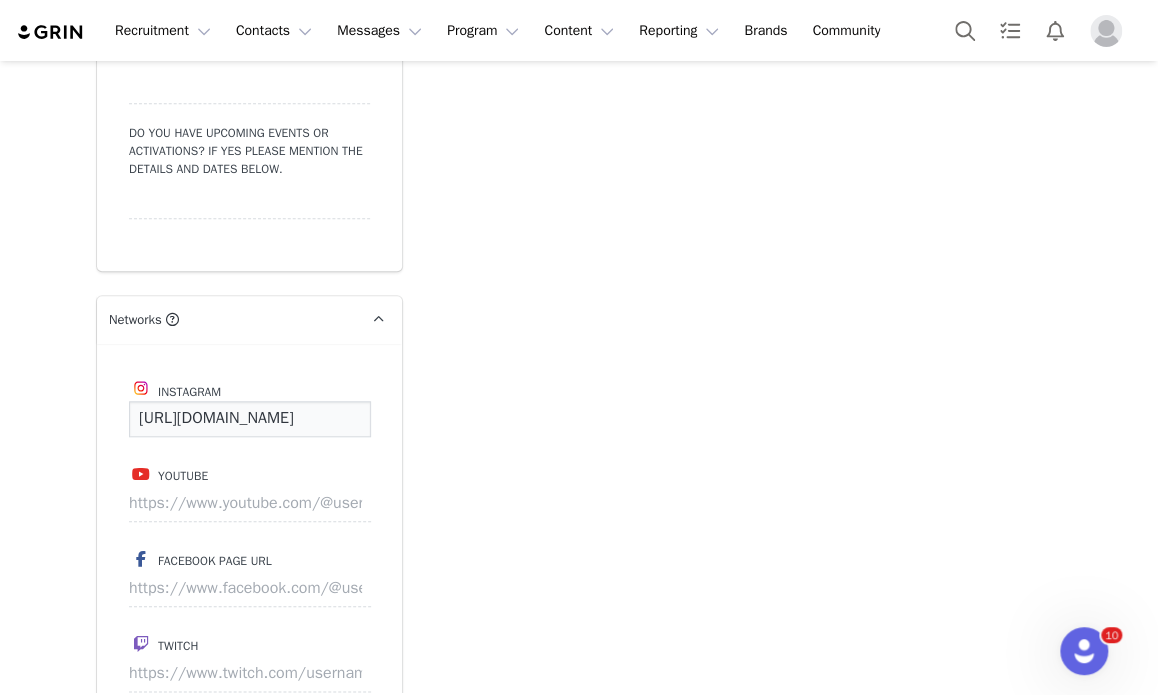 scroll, scrollTop: 0, scrollLeft: 152, axis: horizontal 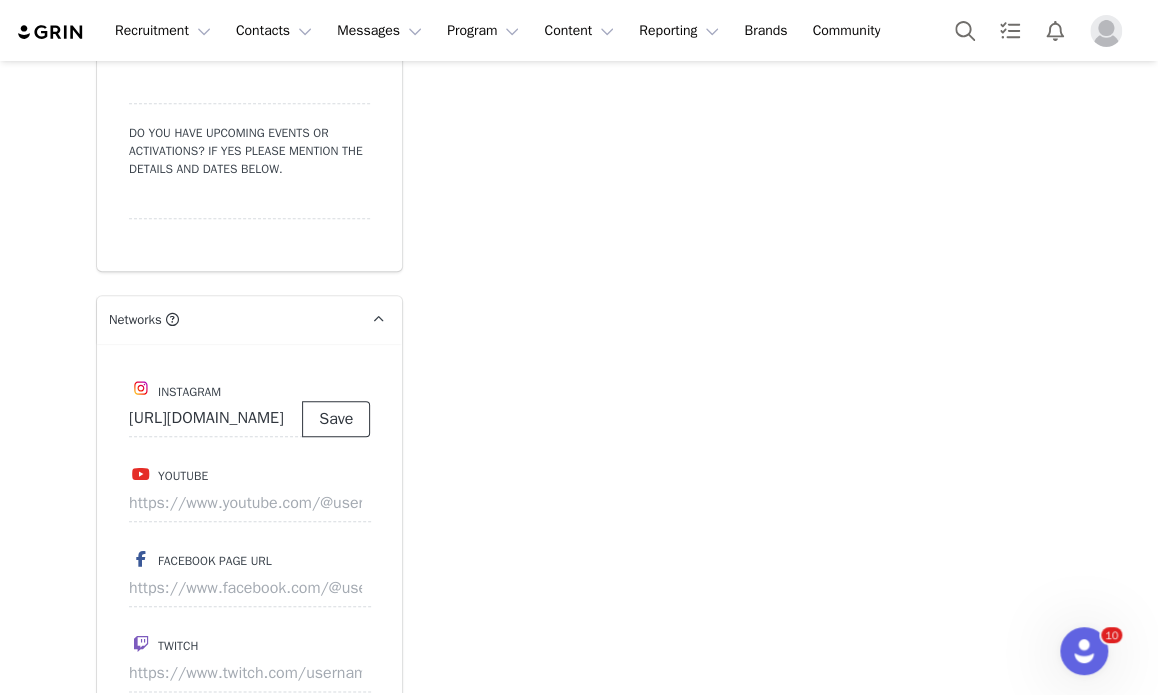 click on "Save" at bounding box center (336, 419) 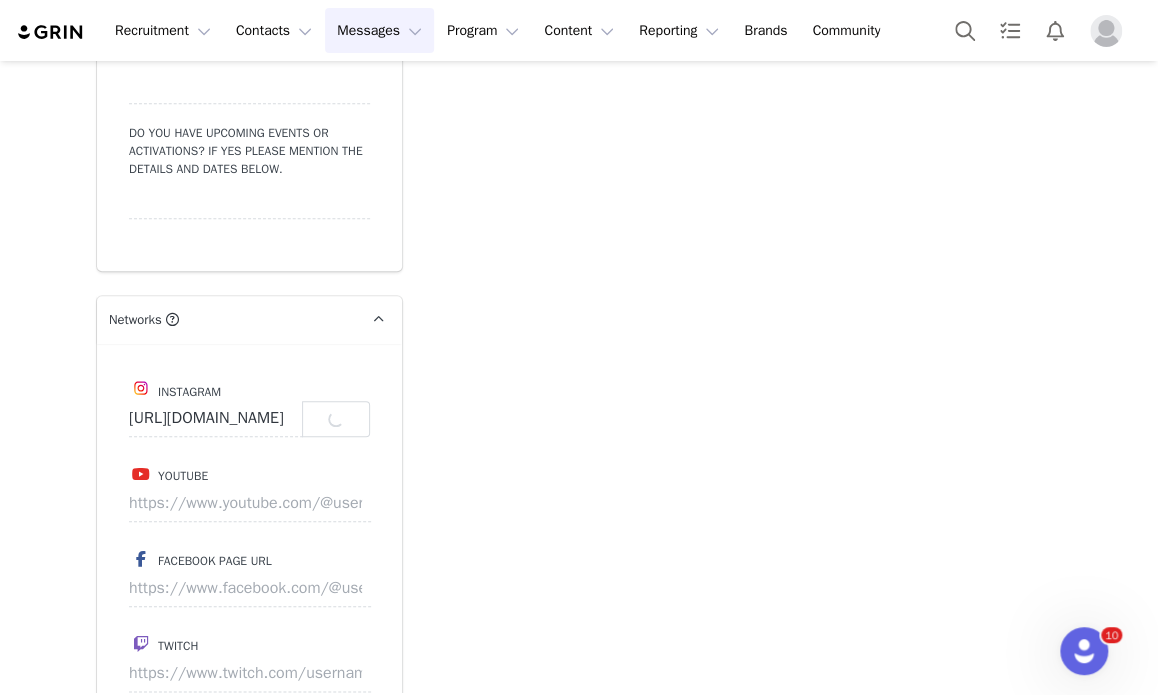 type on "[URL][DOMAIN_NAME]" 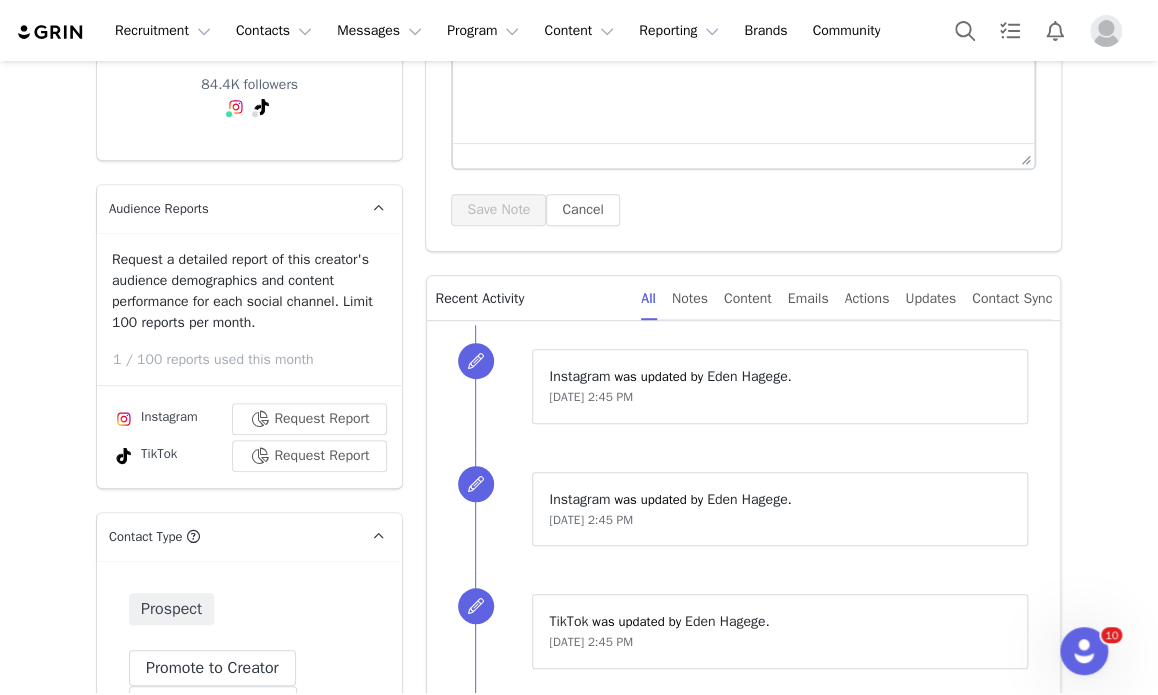 scroll, scrollTop: 0, scrollLeft: 0, axis: both 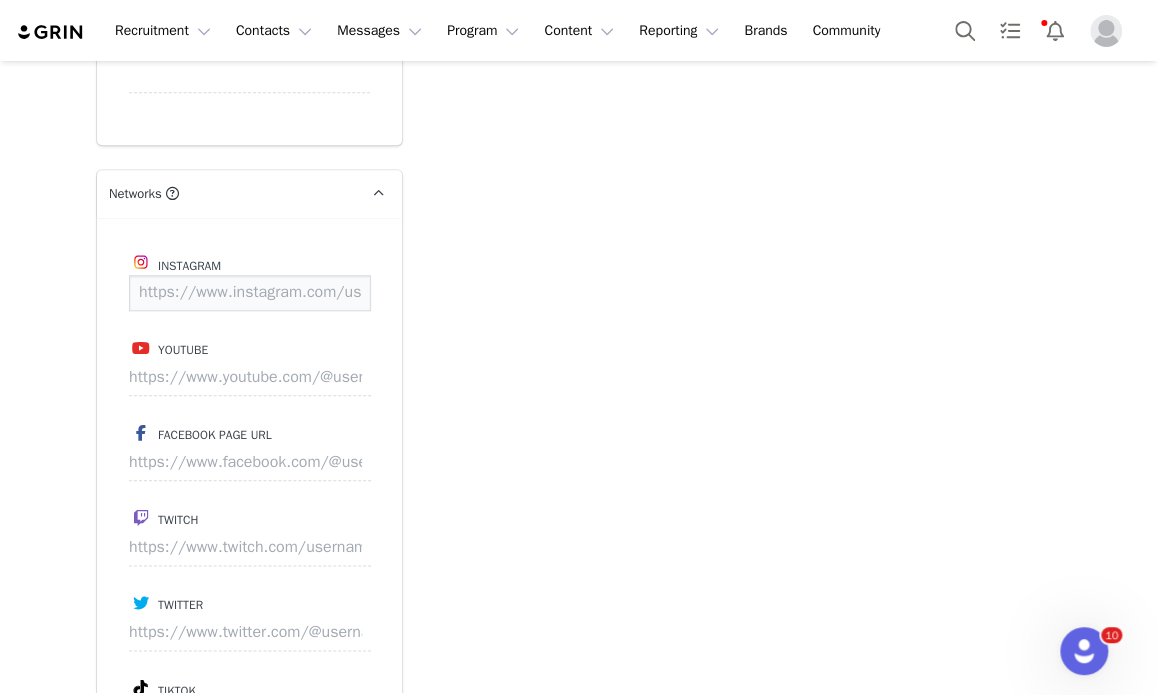 click at bounding box center [250, 293] 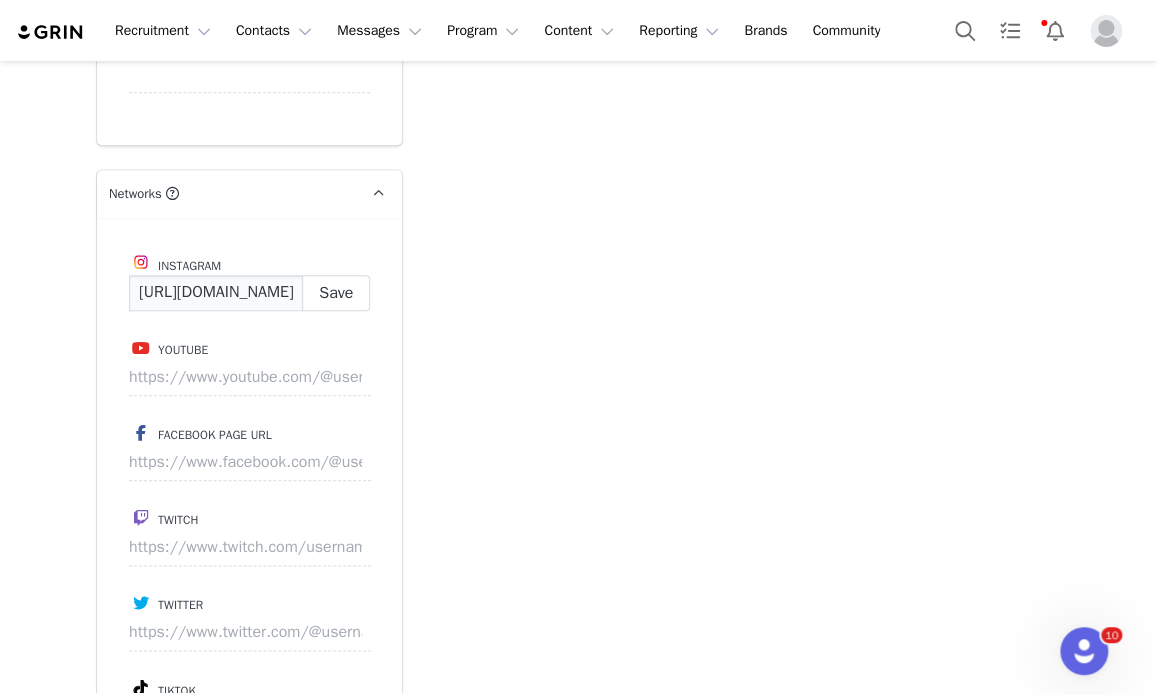 scroll, scrollTop: 0, scrollLeft: 121, axis: horizontal 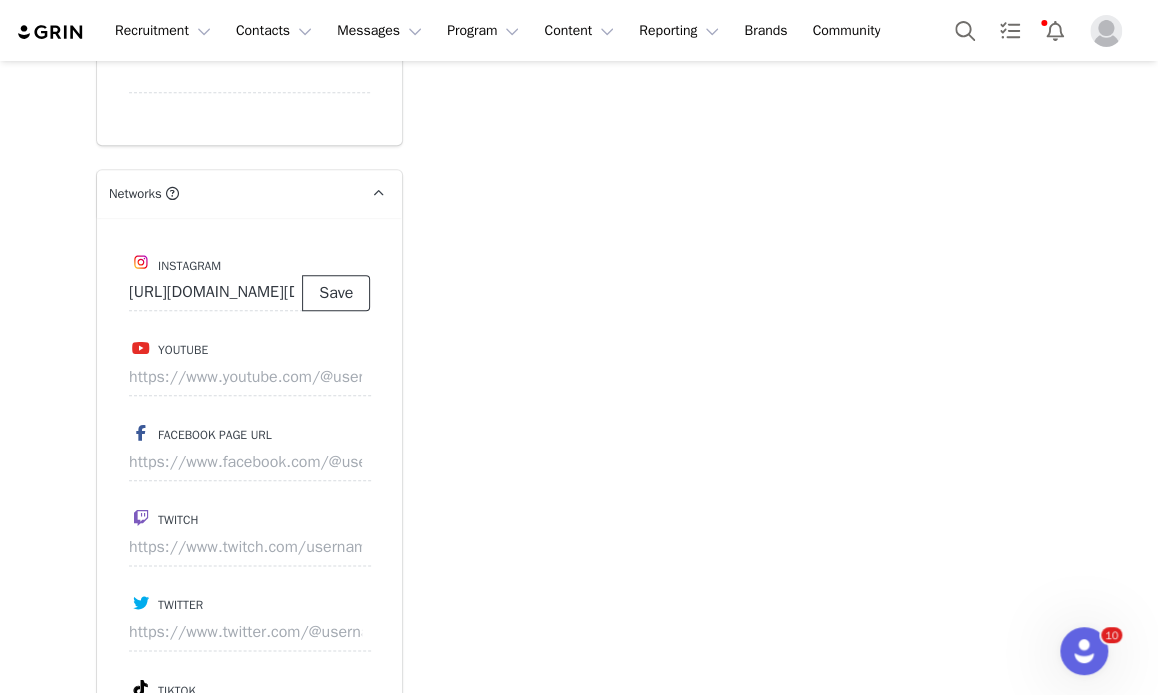 click on "Save" at bounding box center [336, 293] 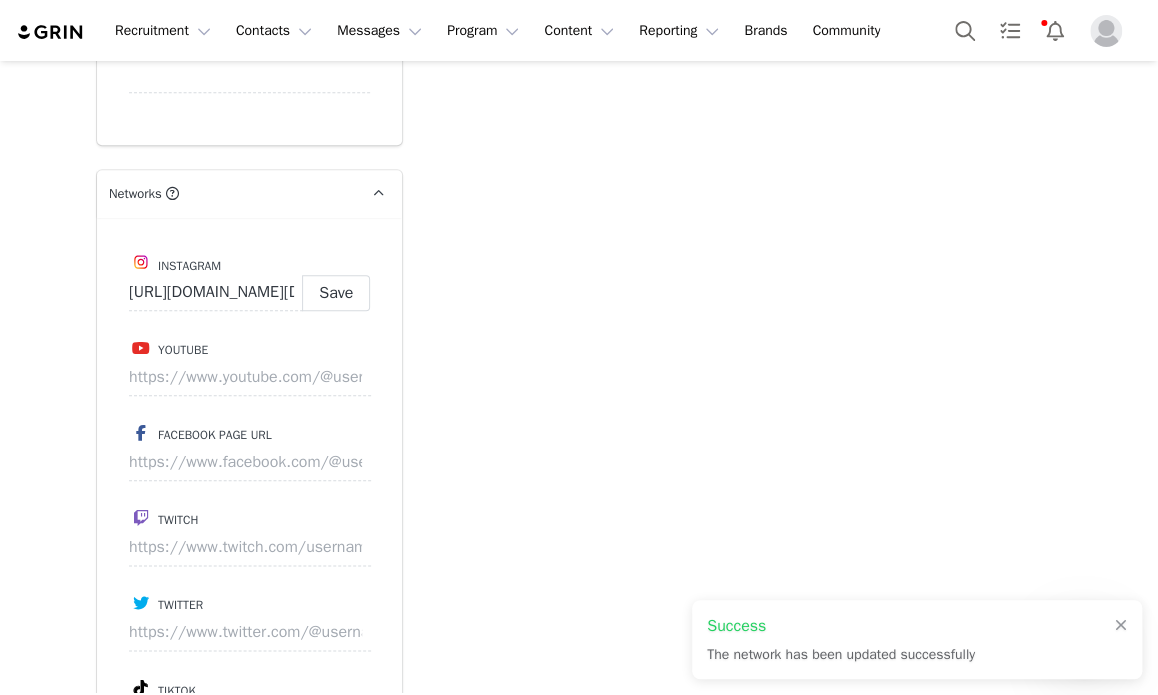 type on "https://www.instagram.com/bella.svrth" 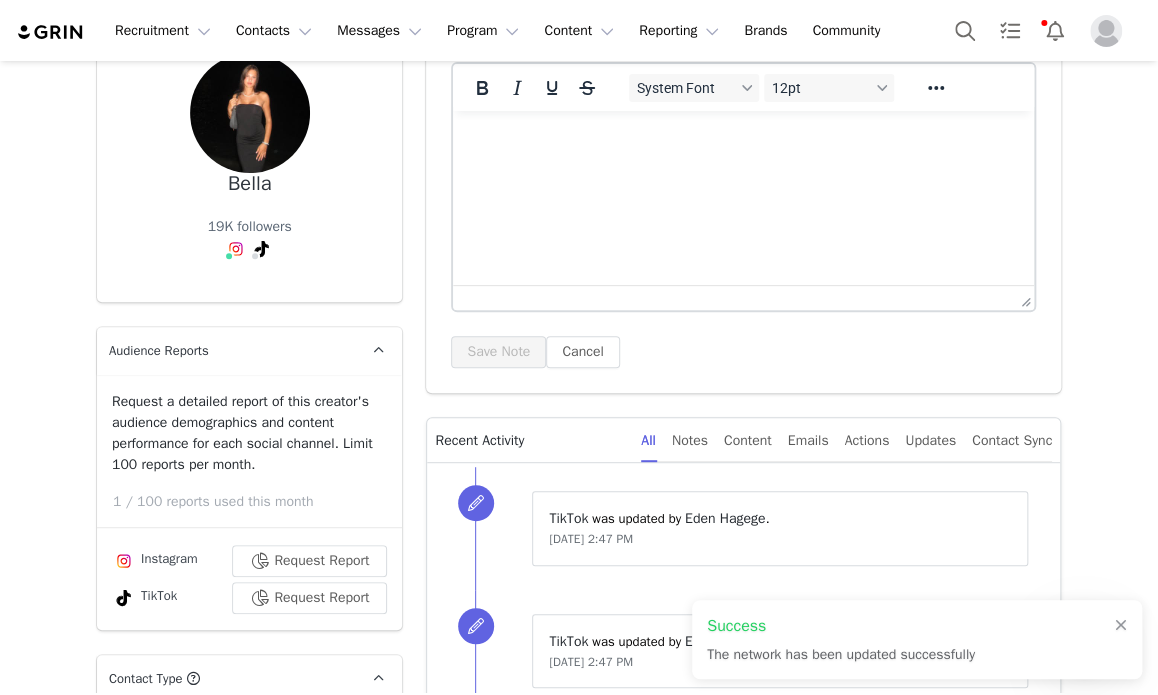 scroll, scrollTop: 0, scrollLeft: 0, axis: both 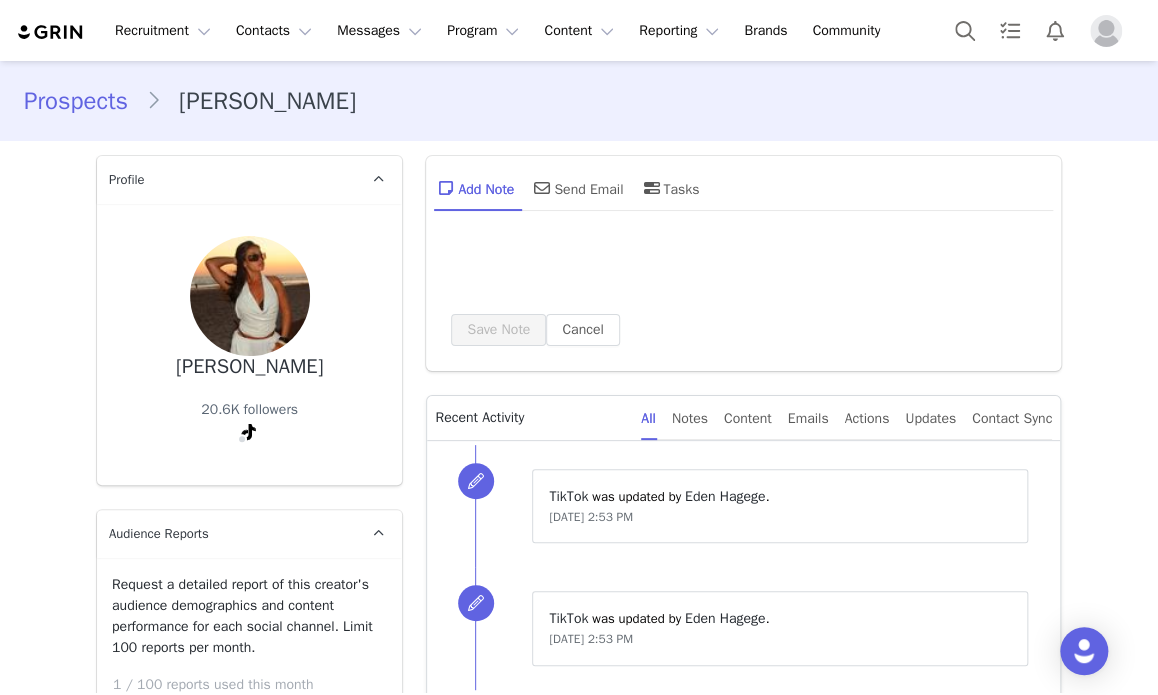 type on "+1 ([GEOGRAPHIC_DATA])" 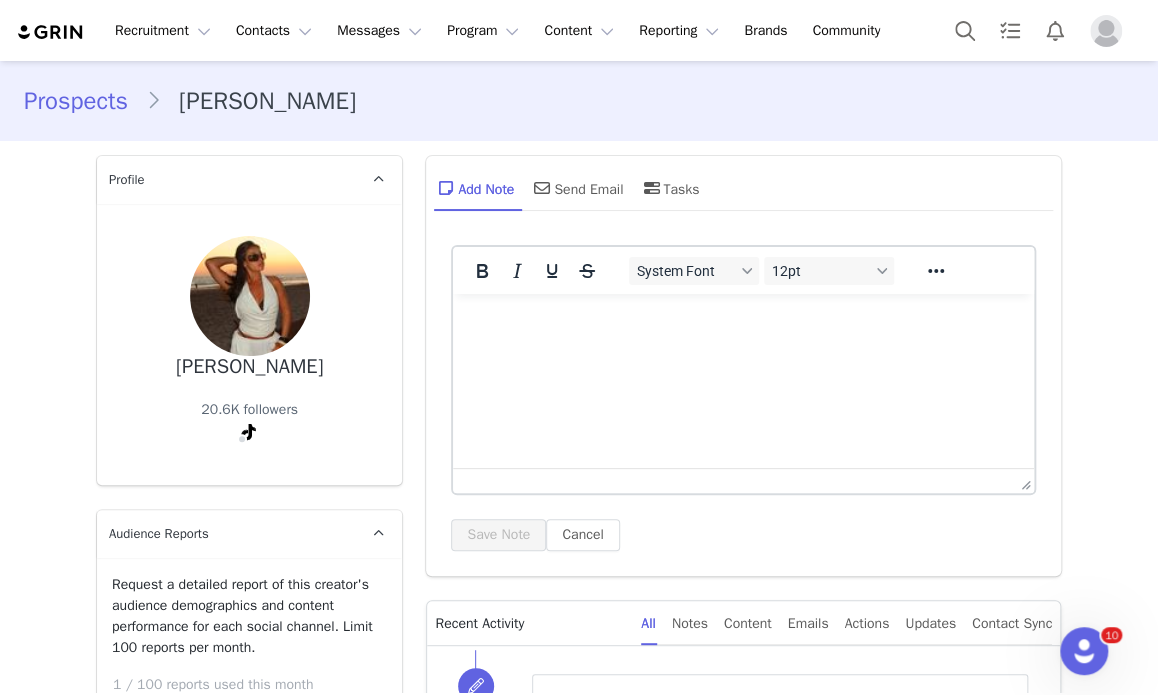scroll, scrollTop: 0, scrollLeft: 0, axis: both 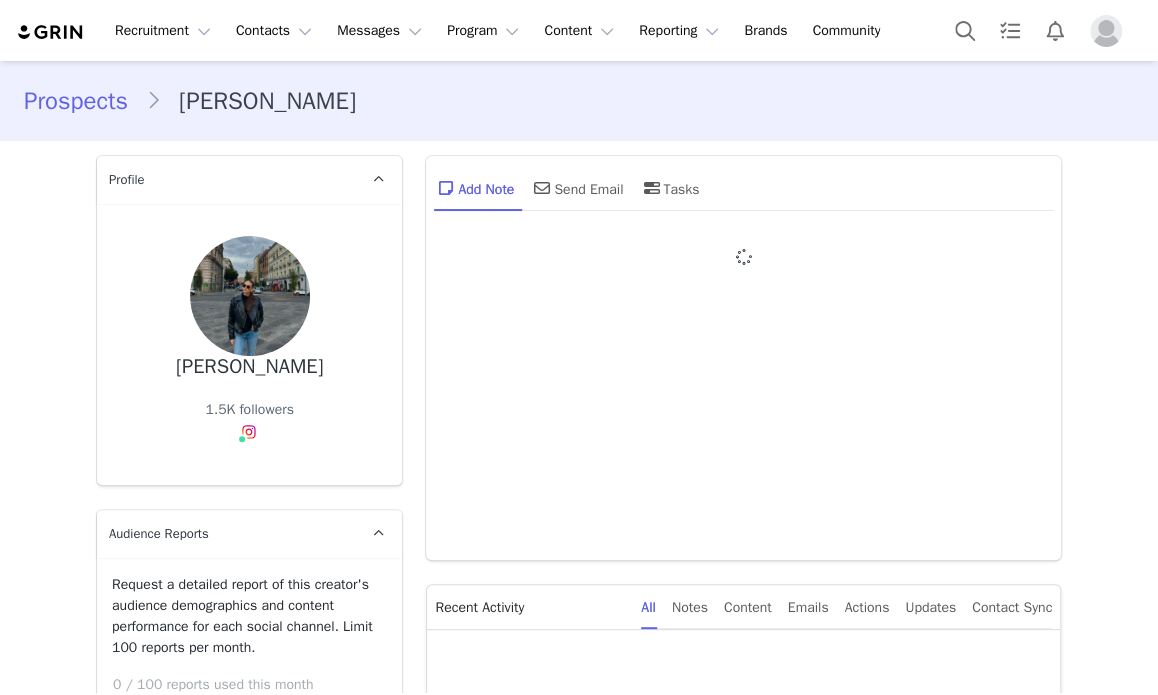type on "+1 ([GEOGRAPHIC_DATA])" 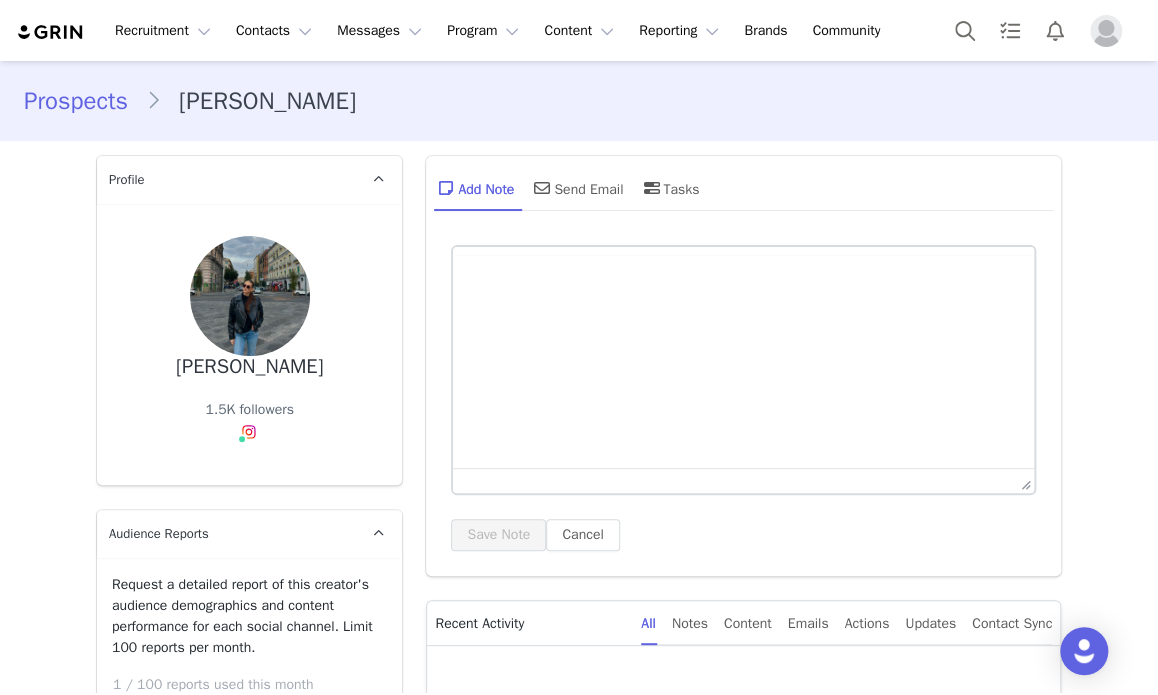 scroll, scrollTop: 0, scrollLeft: 0, axis: both 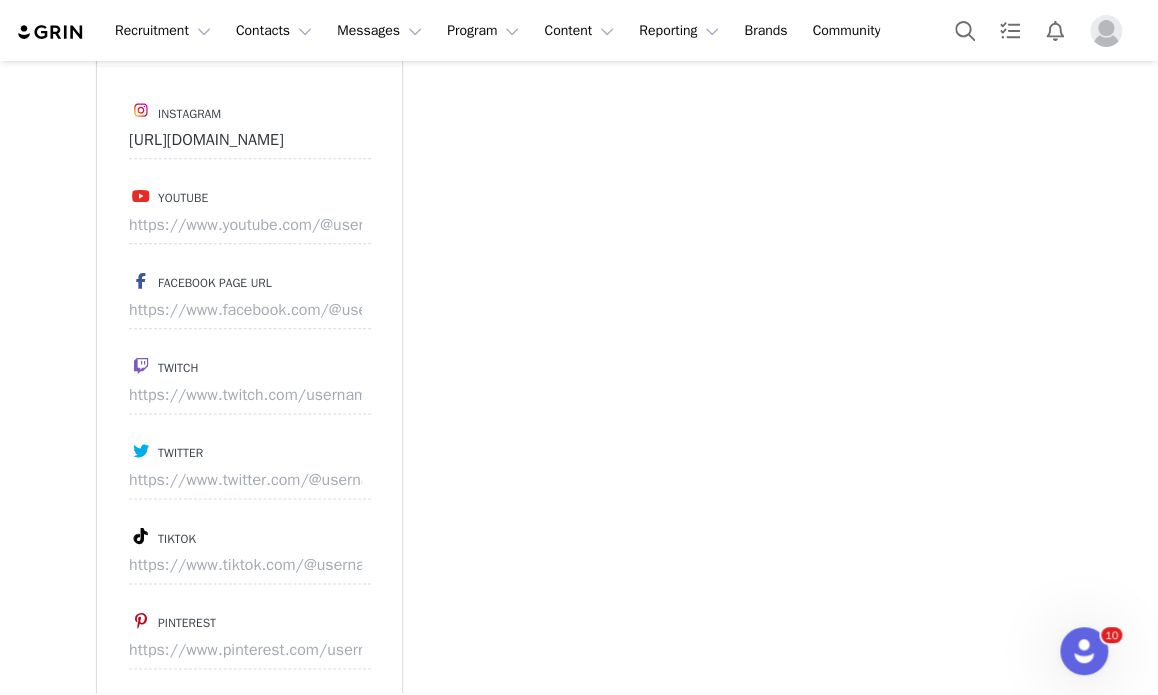 click on "Instagram [URL][DOMAIN_NAME] Youtube Facebook Page URL Twitch Twitter Tiktok Pinterest" at bounding box center [249, 396] 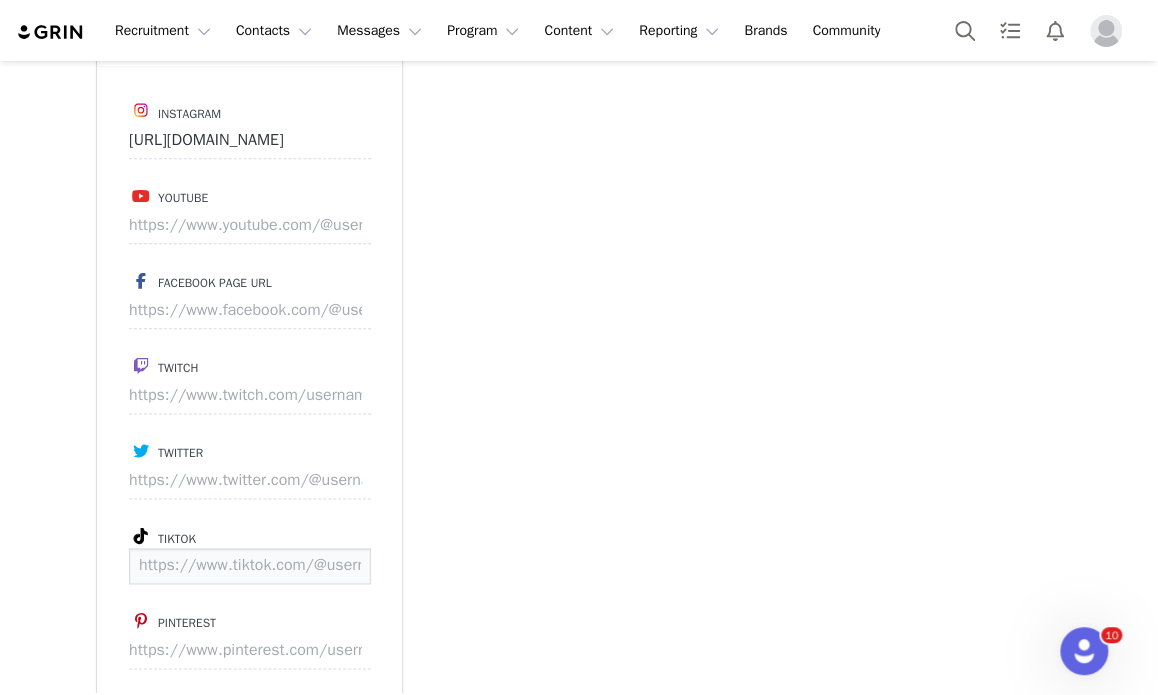 click at bounding box center [250, 566] 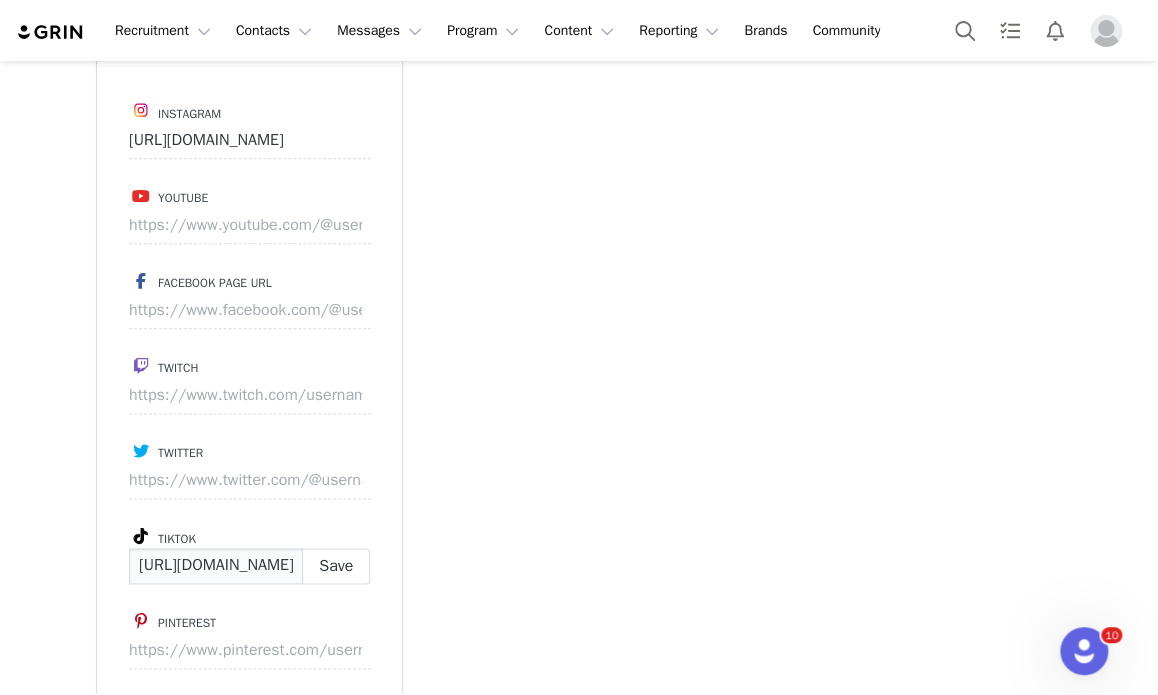 scroll, scrollTop: 0, scrollLeft: 321, axis: horizontal 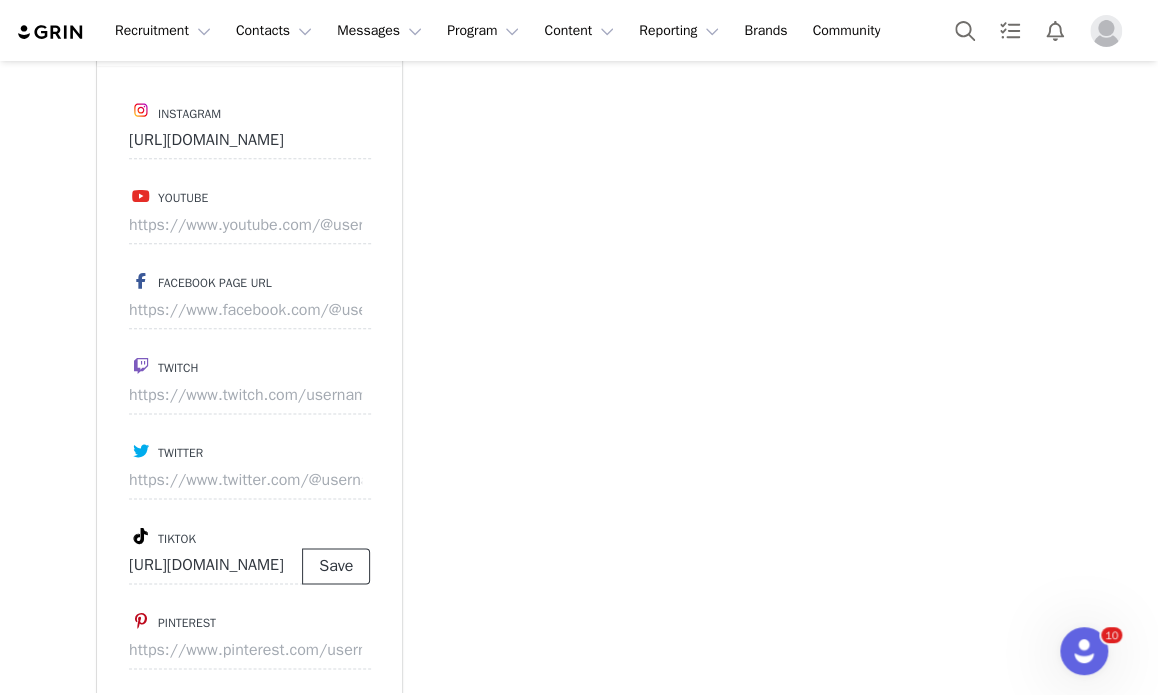 type on "[URL][DOMAIN_NAME]" 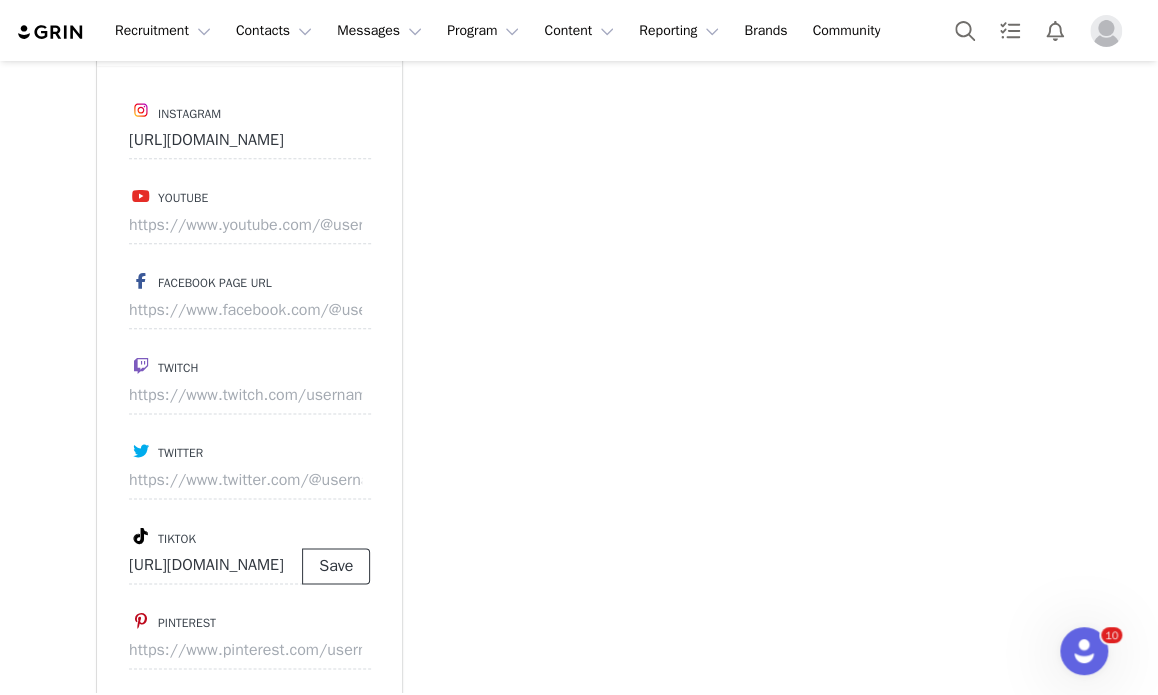 scroll, scrollTop: 0, scrollLeft: 0, axis: both 